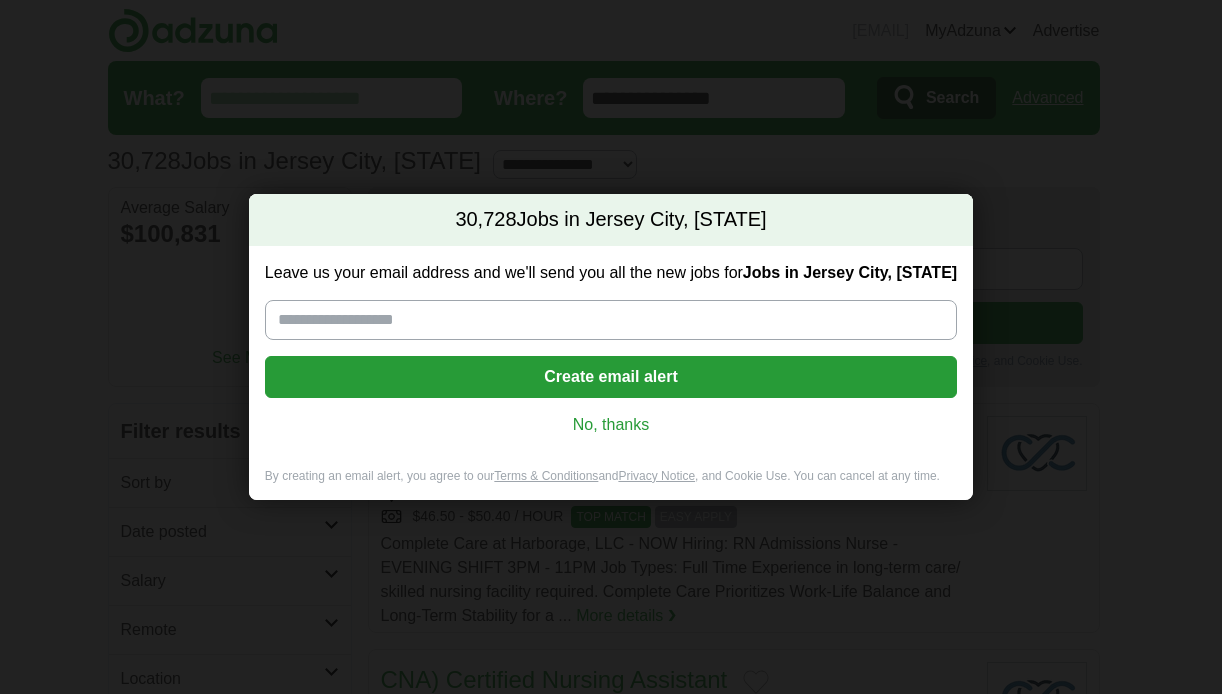 scroll, scrollTop: 0, scrollLeft: 0, axis: both 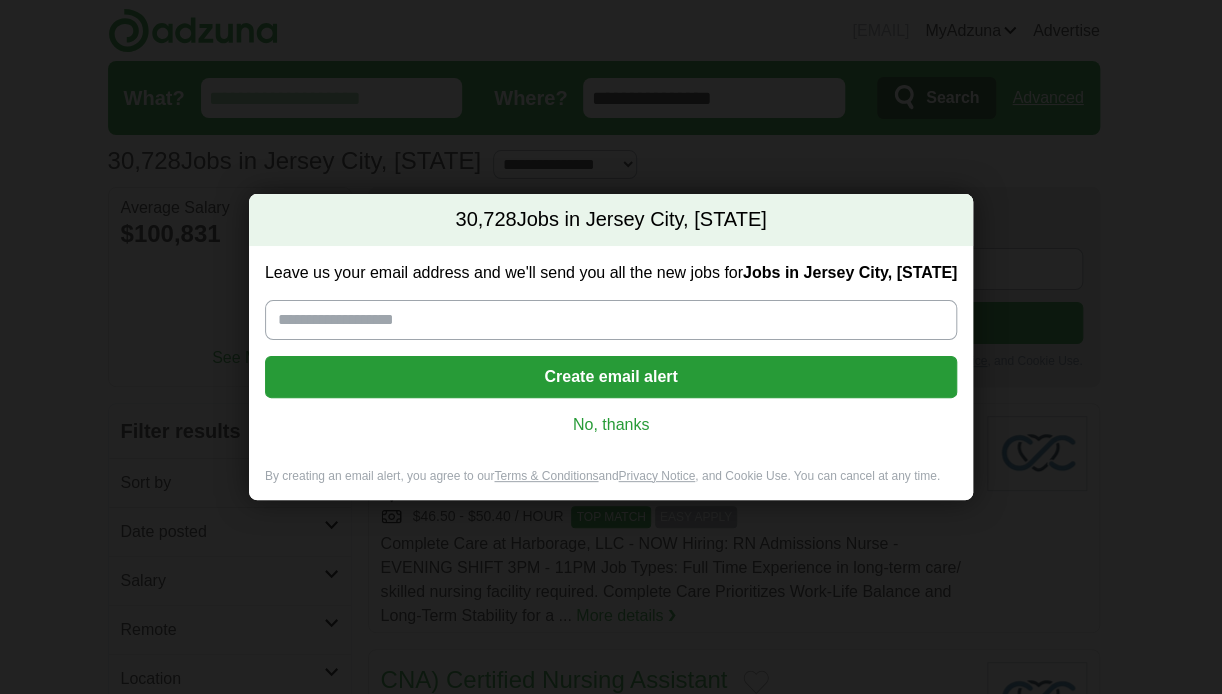 click on "No, thanks" at bounding box center [611, 425] 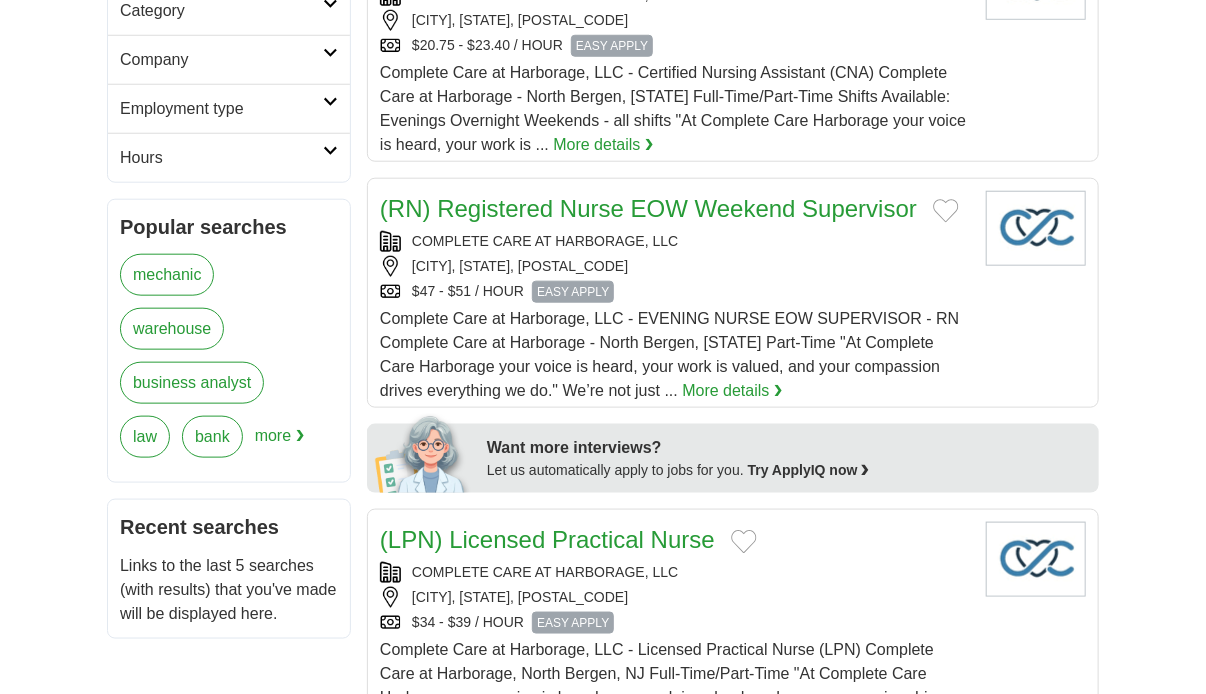 scroll, scrollTop: 731, scrollLeft: 0, axis: vertical 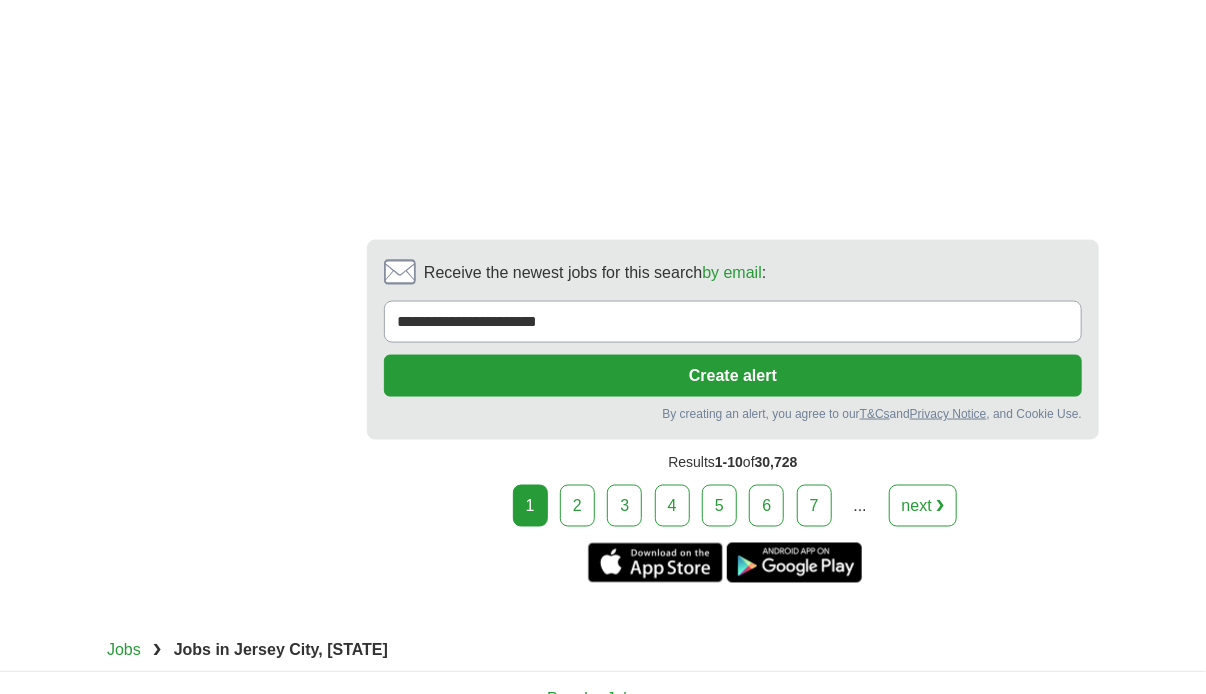 click on "next ❯" at bounding box center (923, 506) 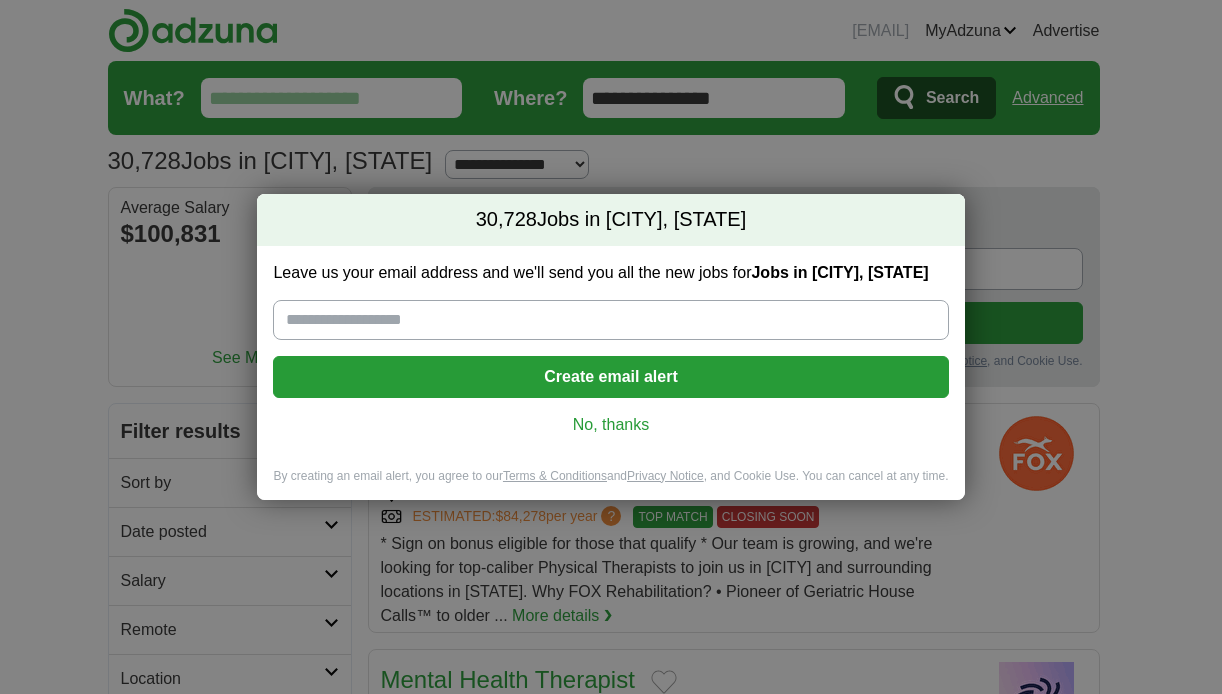 scroll, scrollTop: 0, scrollLeft: 0, axis: both 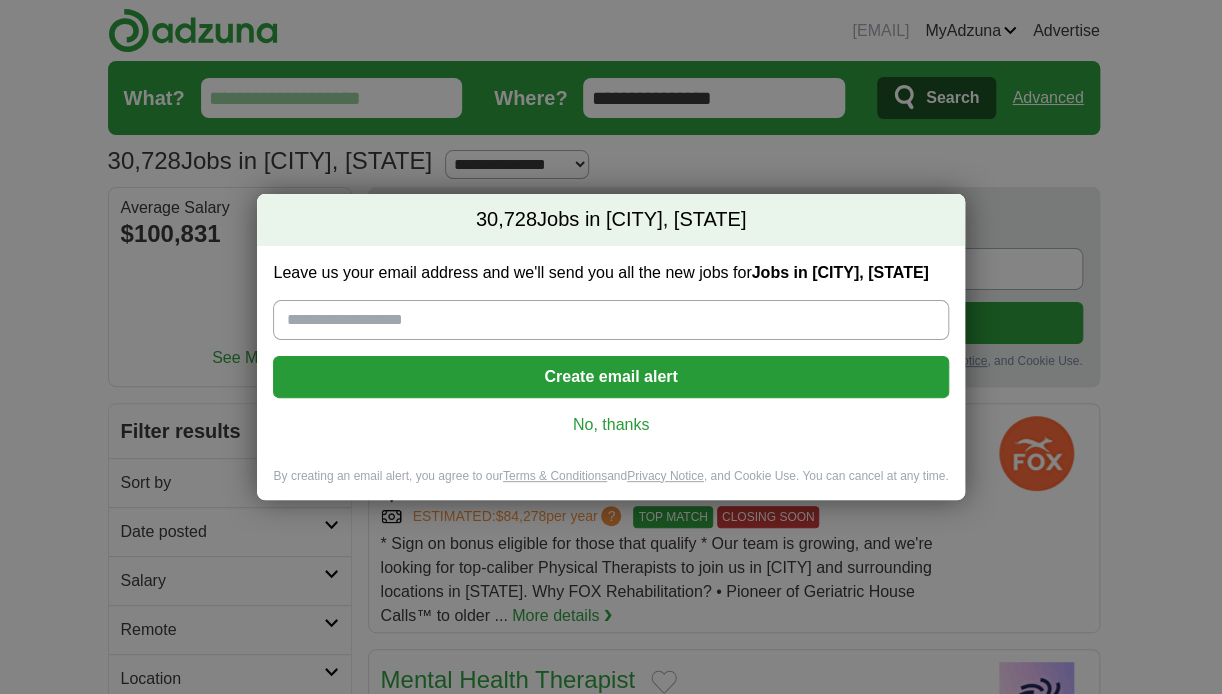 click on "No, thanks" at bounding box center [610, 425] 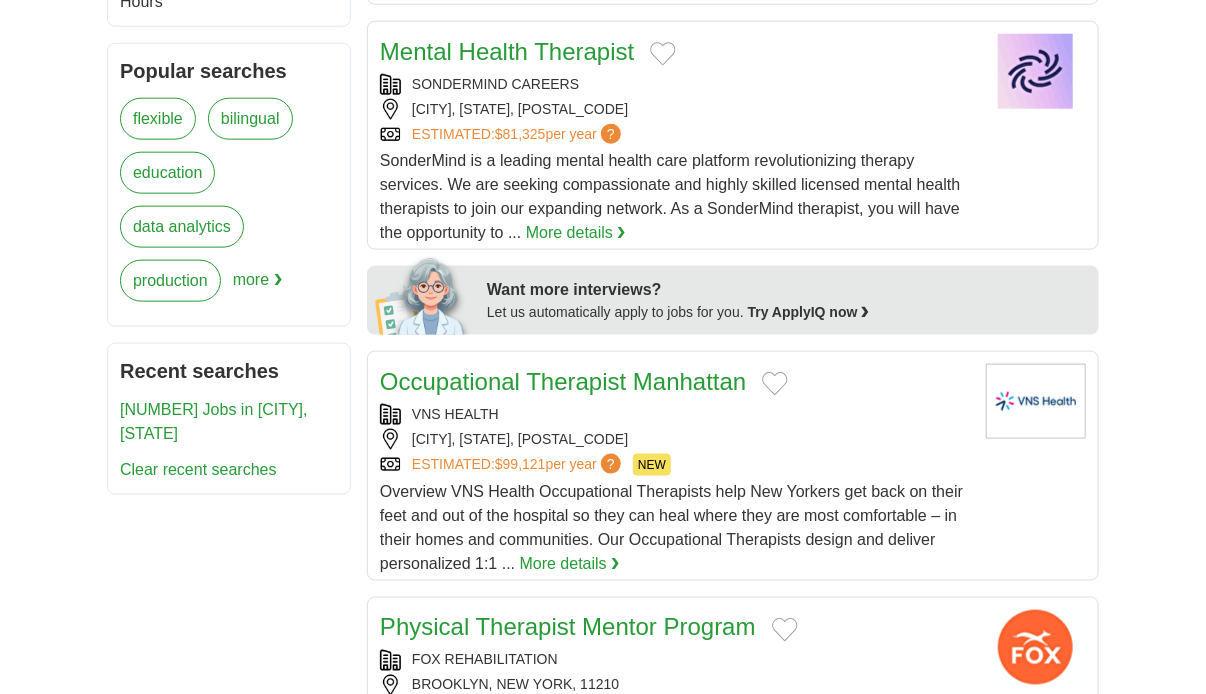 scroll, scrollTop: 896, scrollLeft: 0, axis: vertical 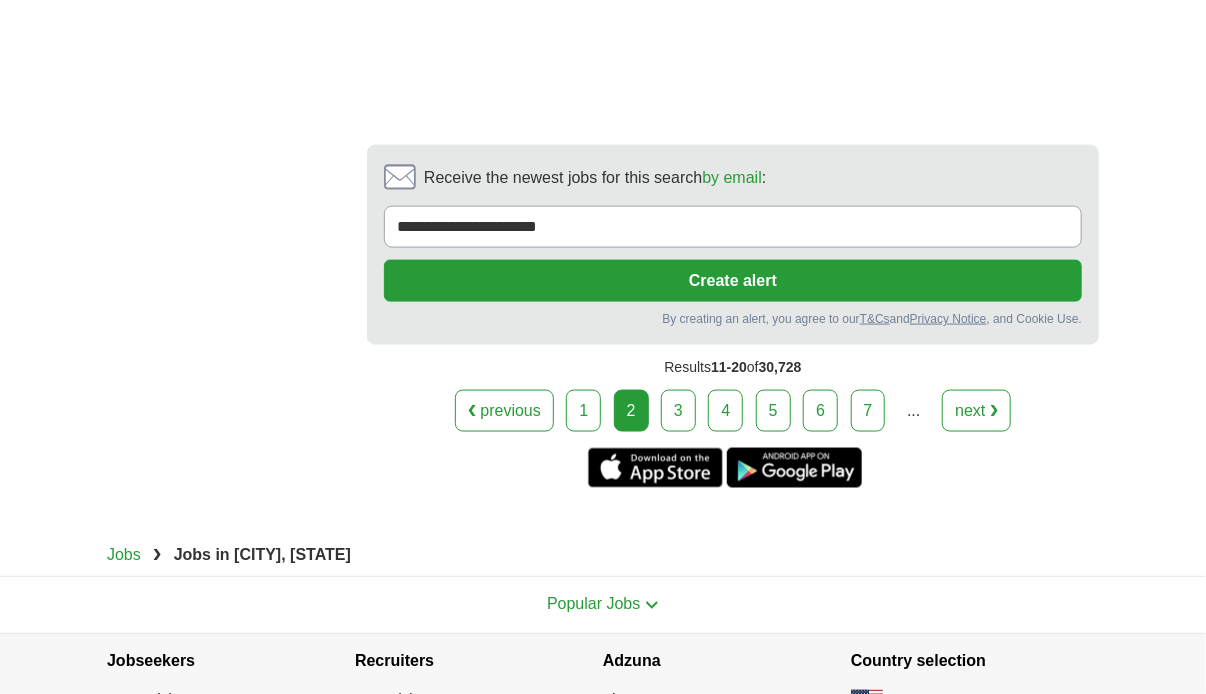 click on "next ❯" at bounding box center (976, 411) 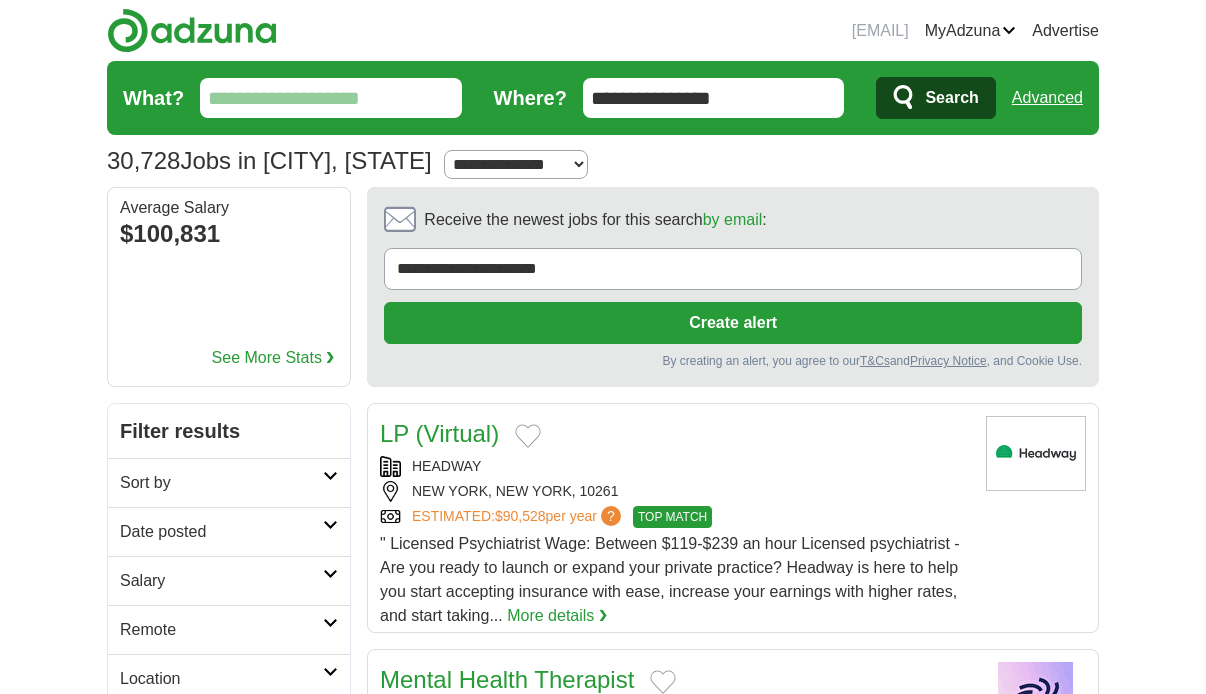 scroll, scrollTop: 0, scrollLeft: 0, axis: both 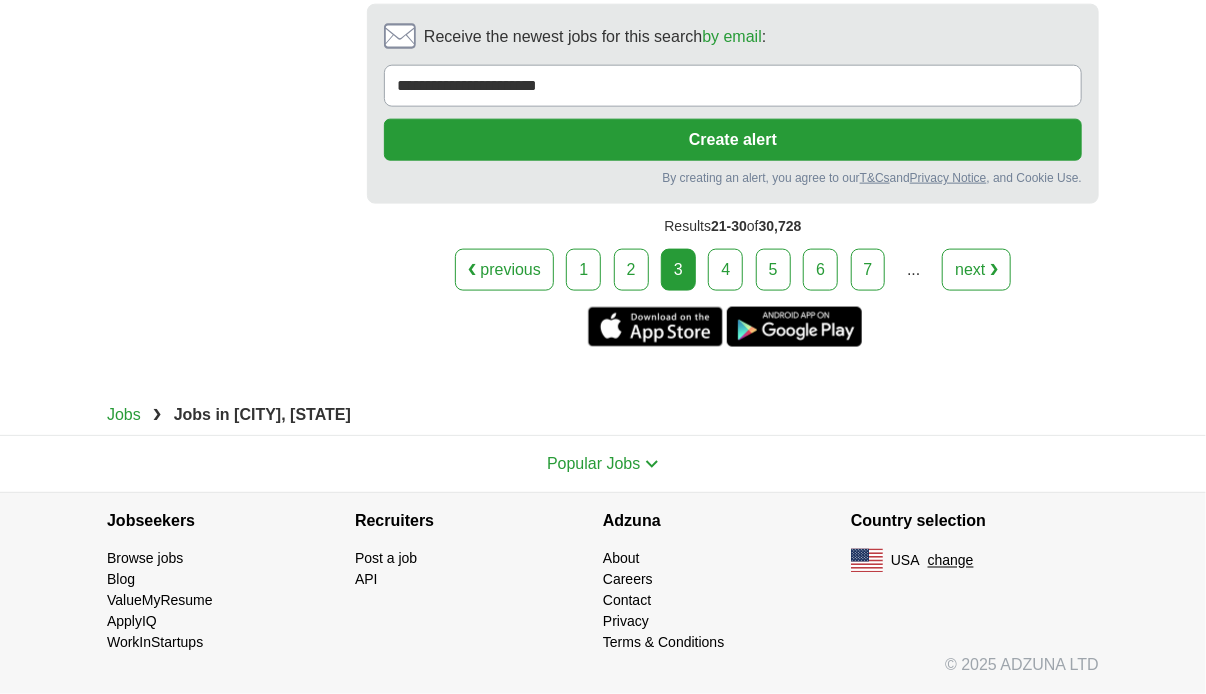 click on "next ❯" at bounding box center [976, 270] 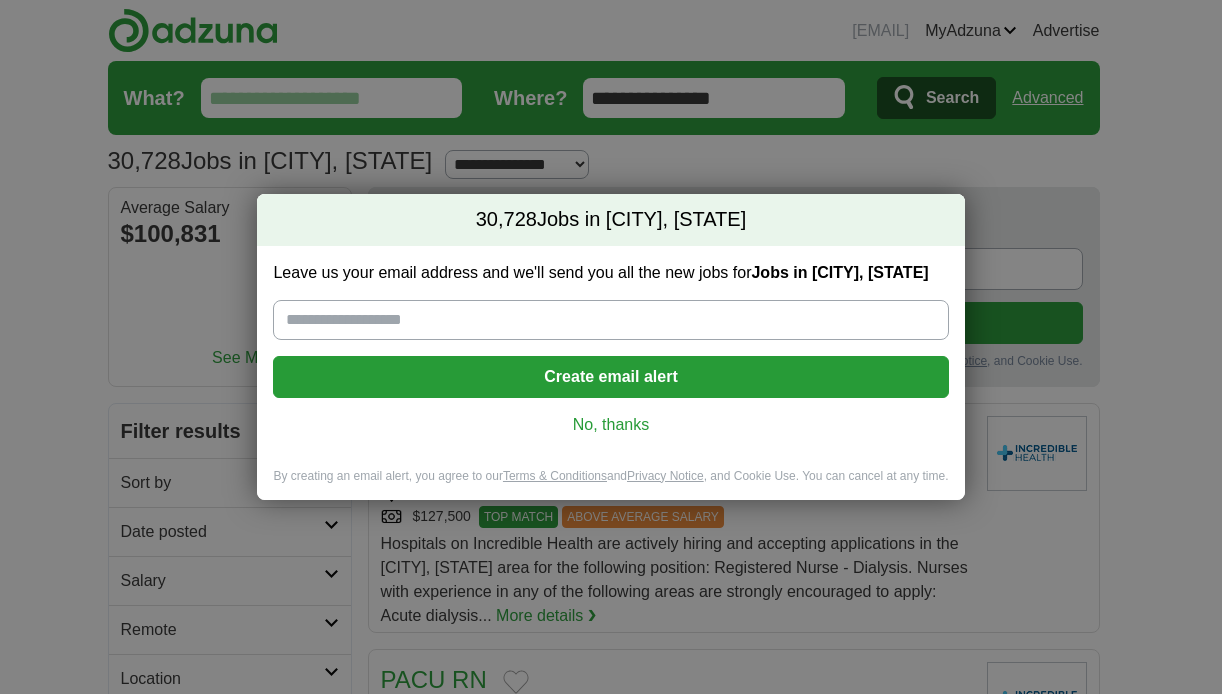 scroll, scrollTop: 0, scrollLeft: 0, axis: both 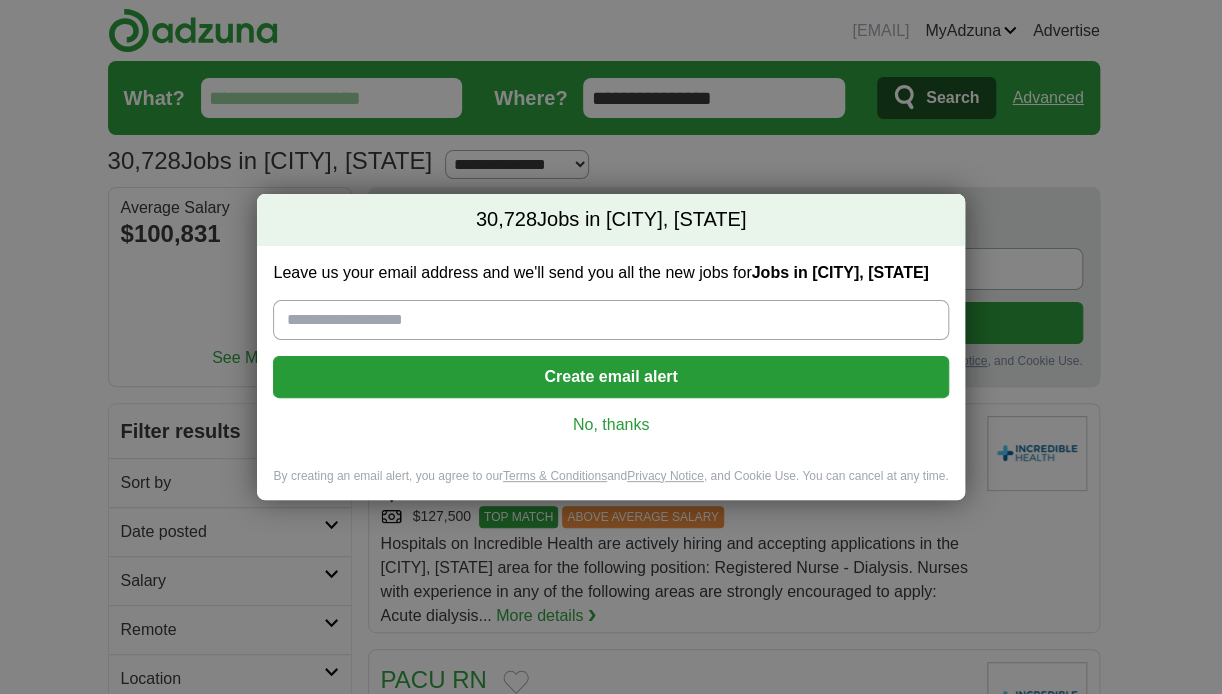 click on "Leave us your email address and we'll send you all the new jobs for Jobs in [CITY], [STATE]
Create email alert
No, thanks" at bounding box center (610, 357) 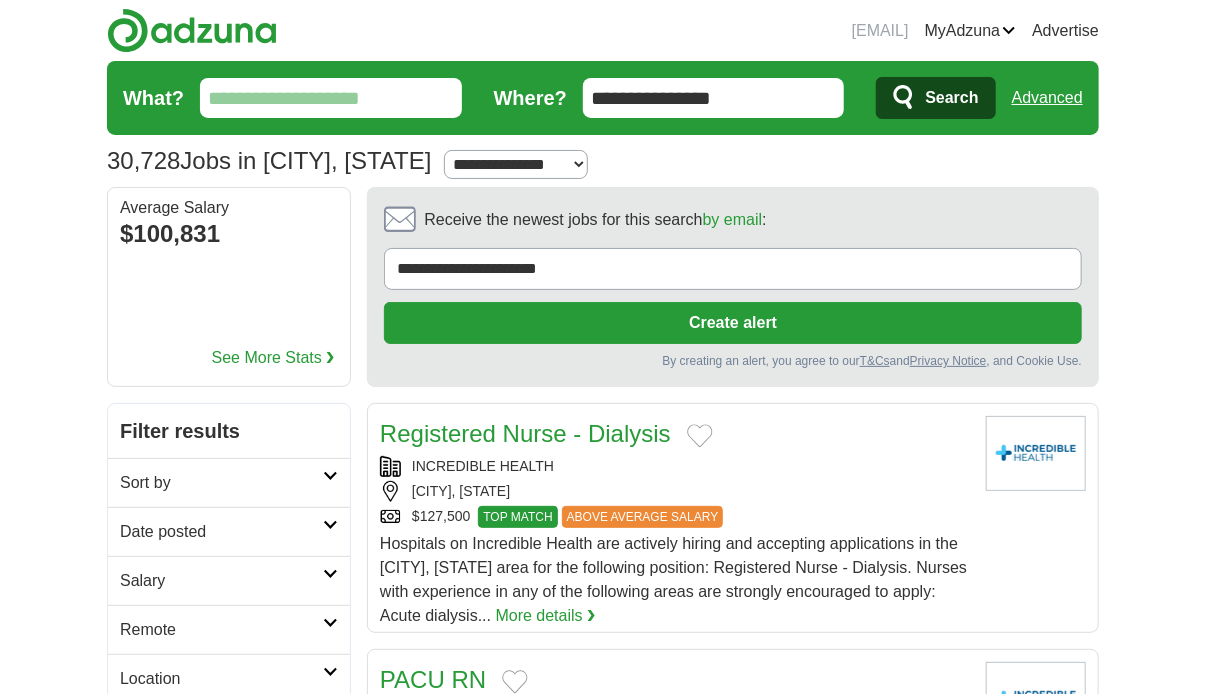 click on "What?" at bounding box center [331, 98] 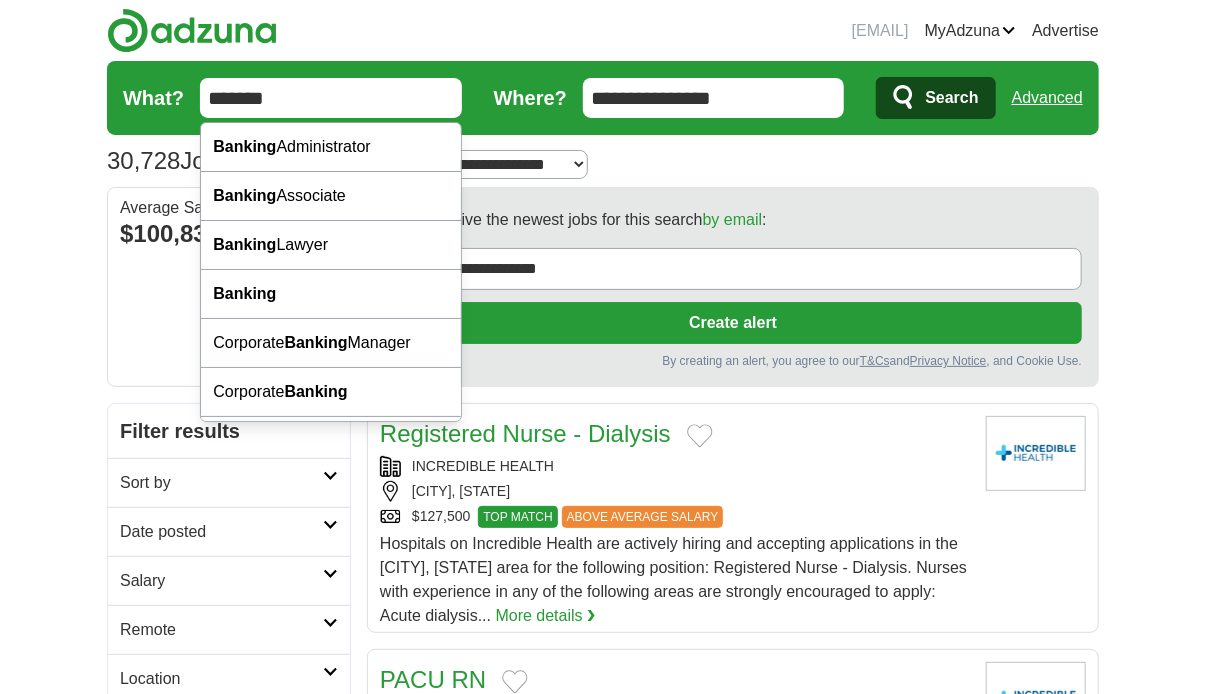 type on "*******" 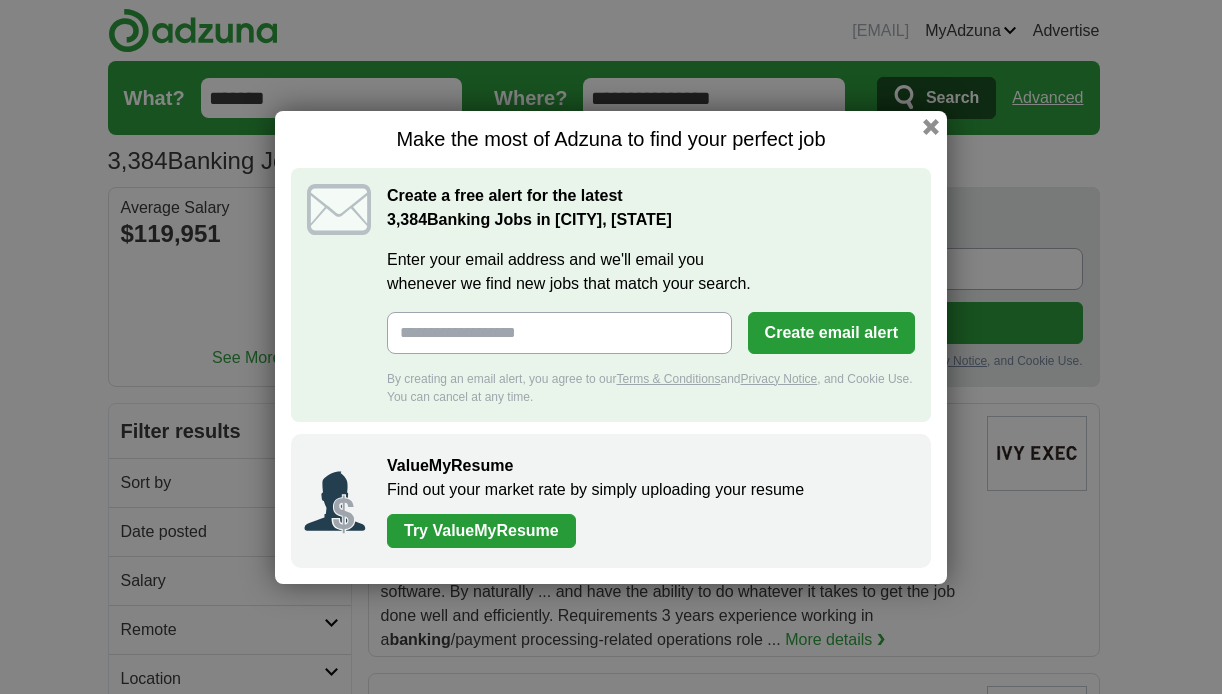 scroll, scrollTop: 0, scrollLeft: 0, axis: both 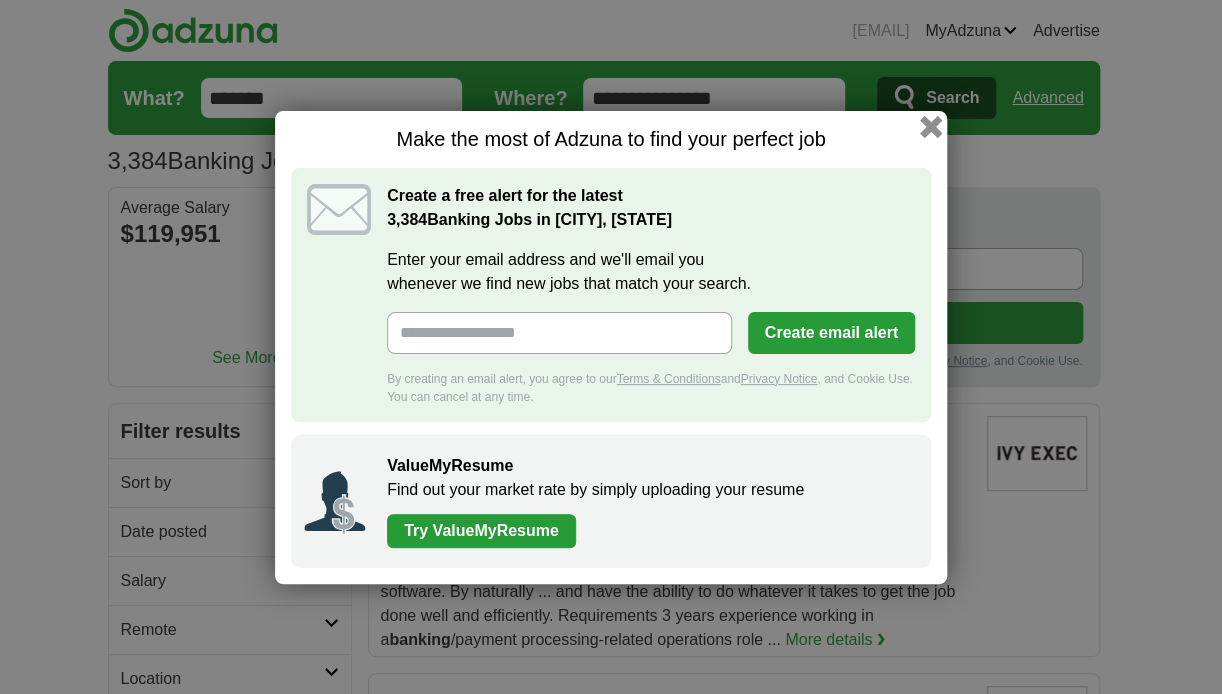 click at bounding box center (931, 126) 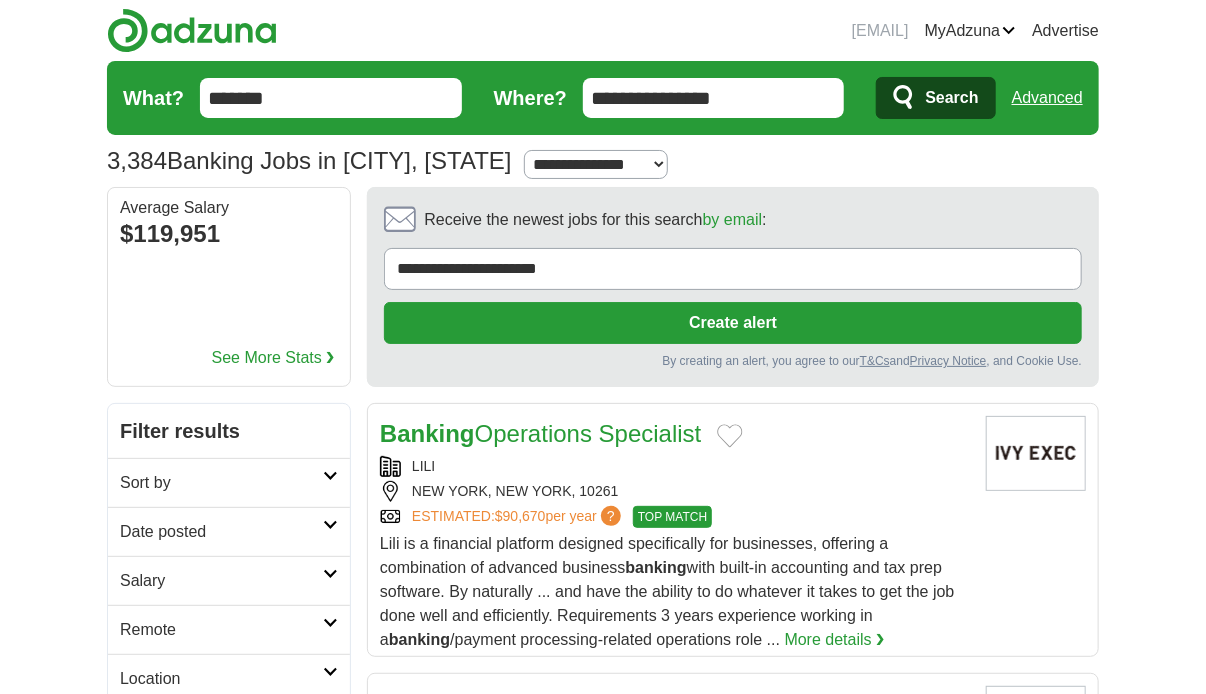 click on "Search" at bounding box center (951, 98) 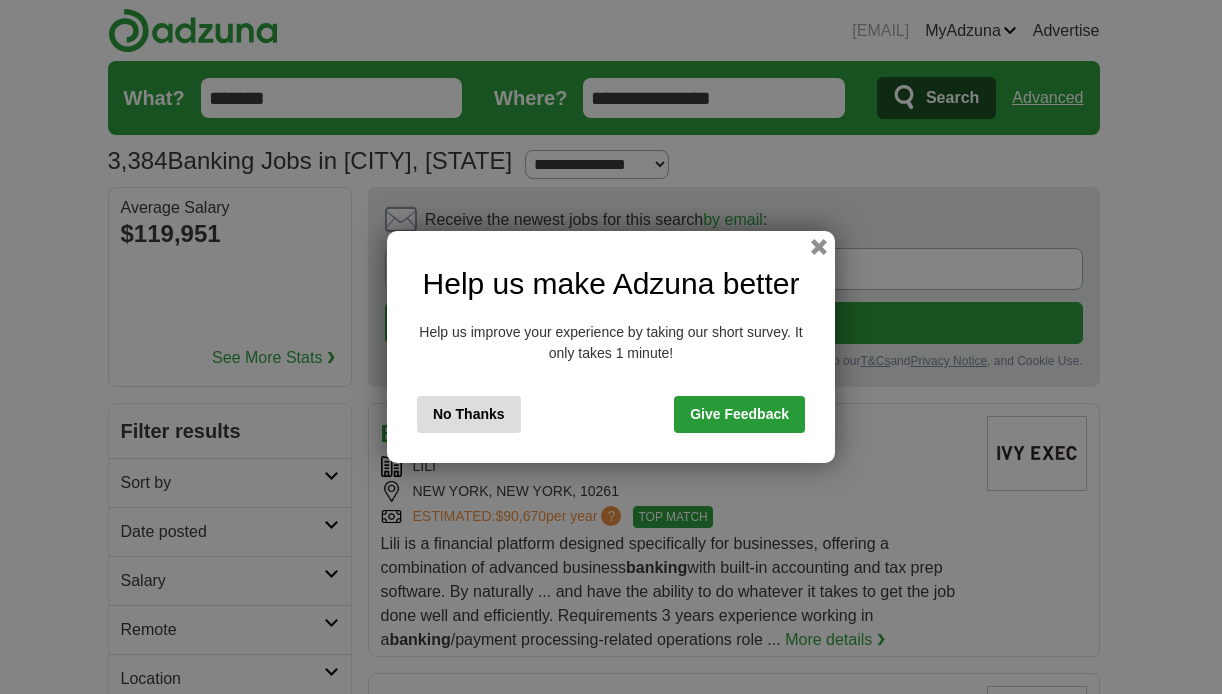 scroll, scrollTop: 0, scrollLeft: 0, axis: both 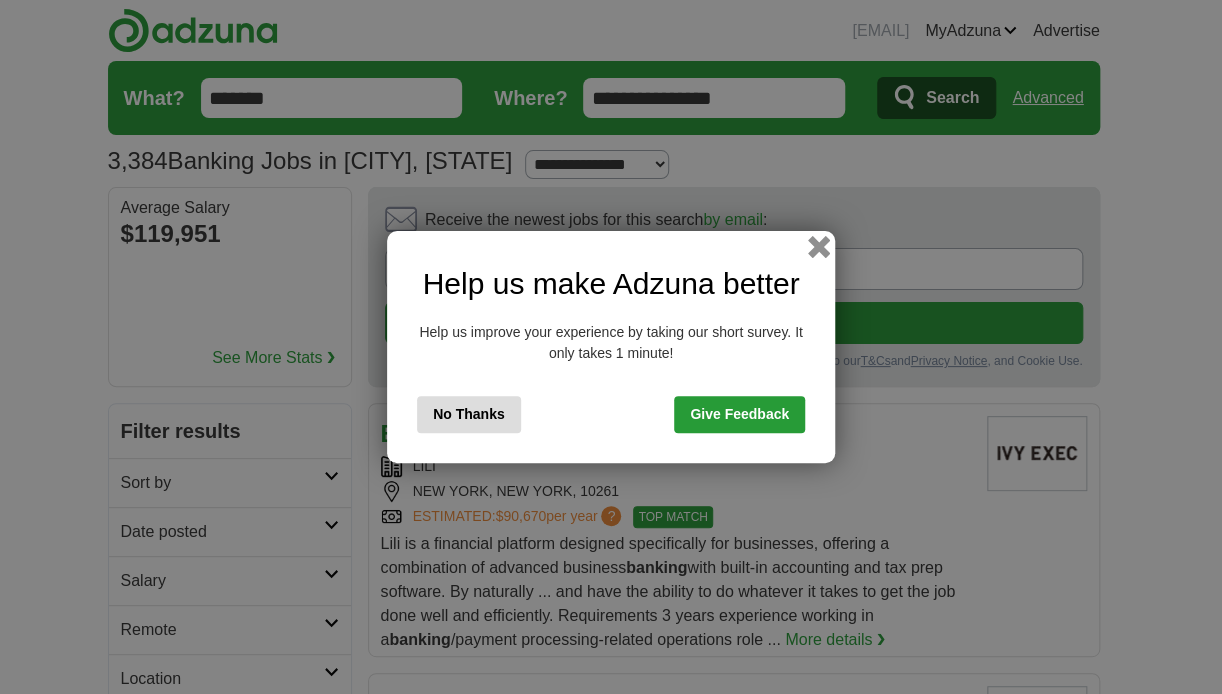 click at bounding box center (819, 247) 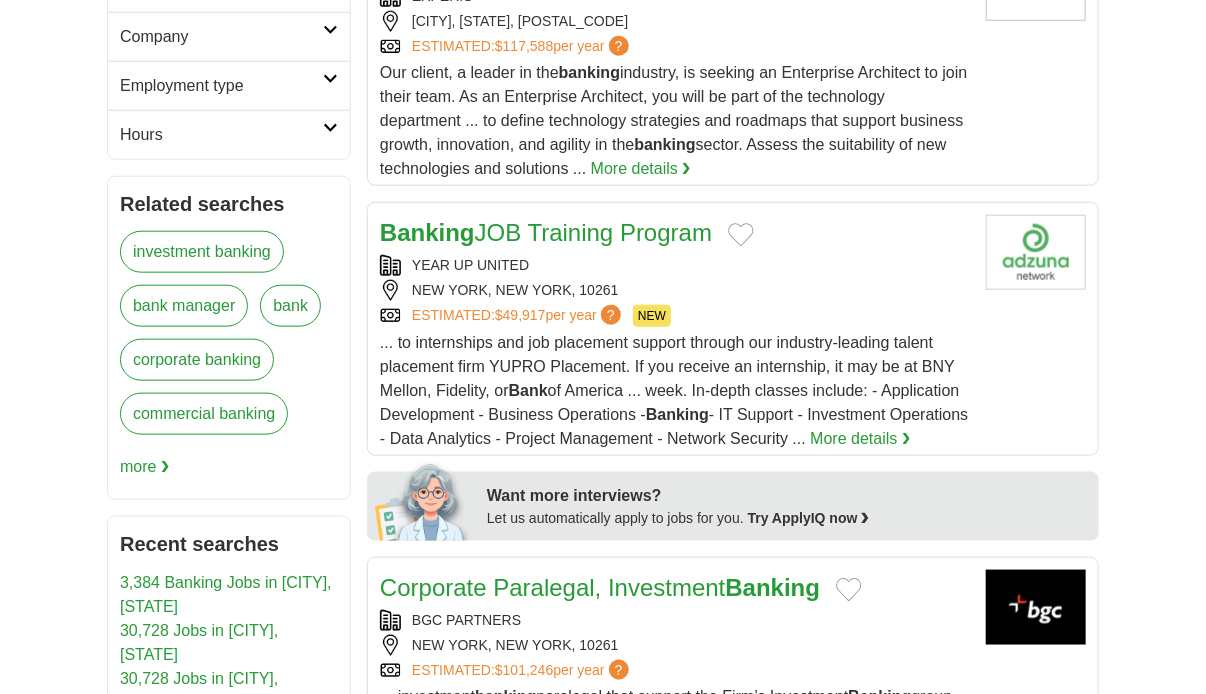 scroll, scrollTop: 746, scrollLeft: 0, axis: vertical 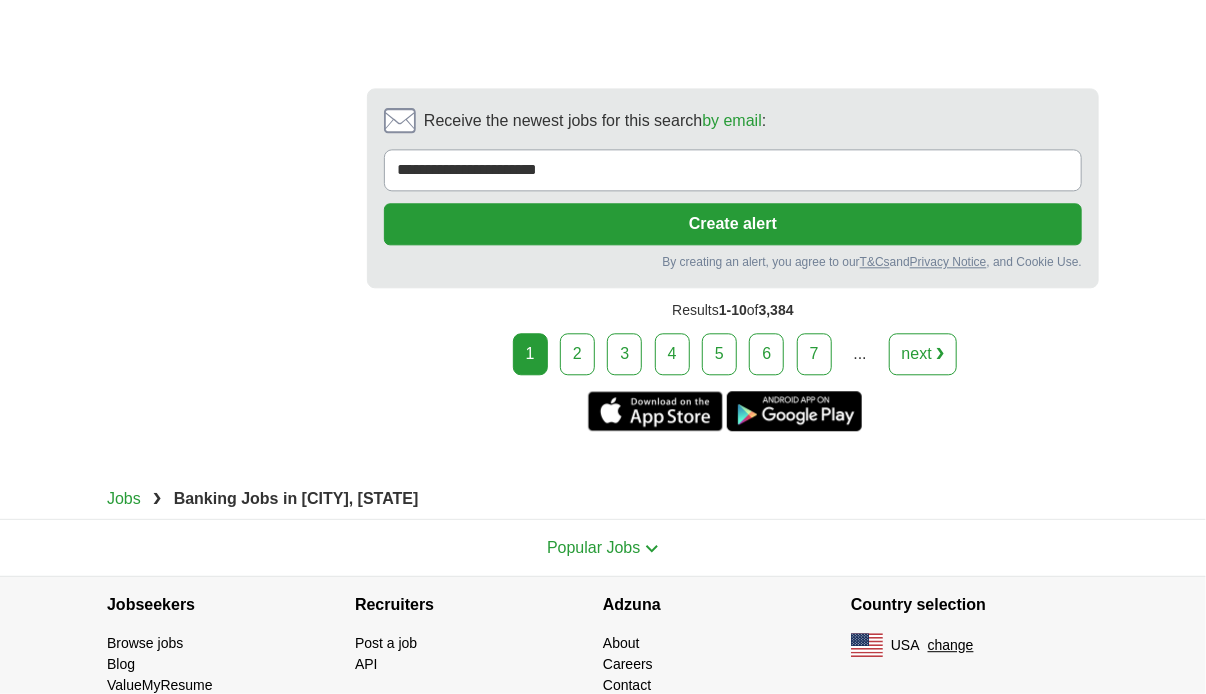 click on "next ❯" at bounding box center (923, 354) 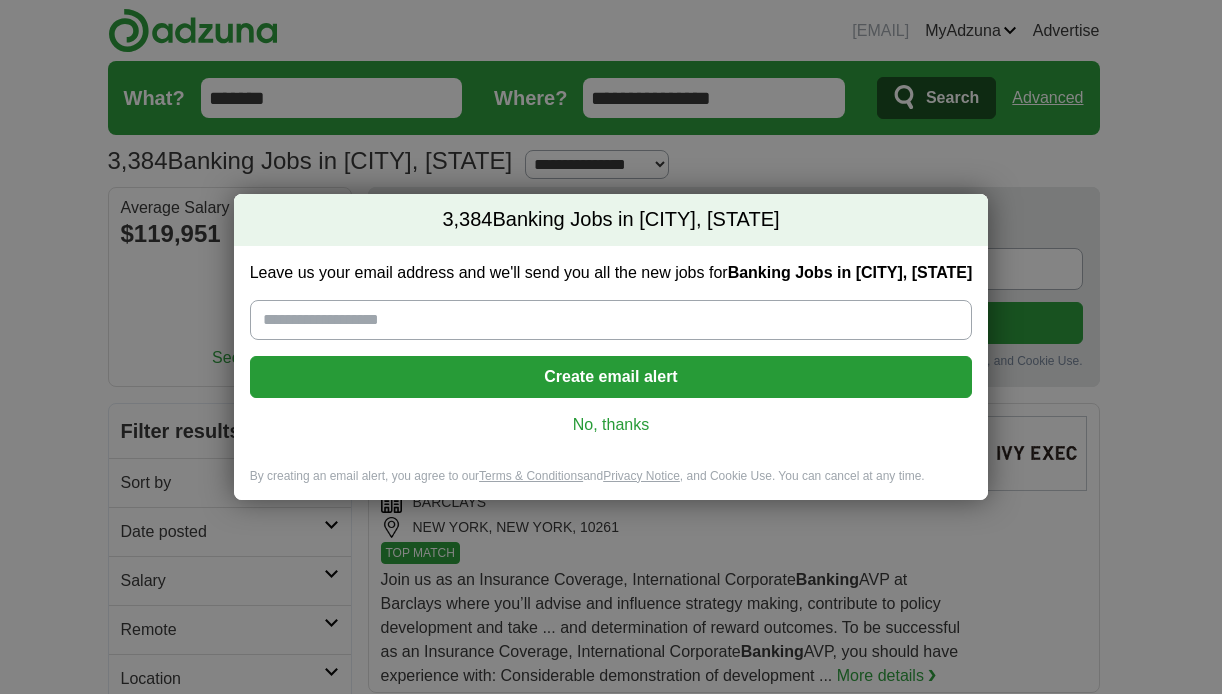 scroll, scrollTop: 0, scrollLeft: 0, axis: both 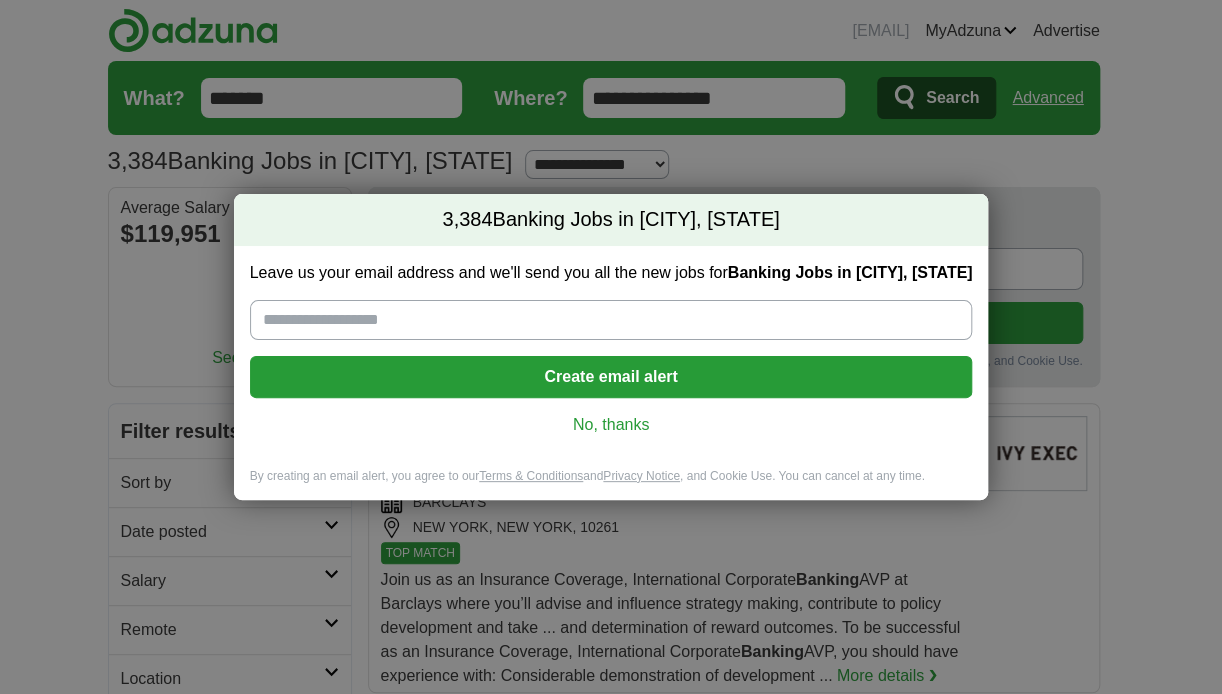 click on "No, thanks" at bounding box center [611, 425] 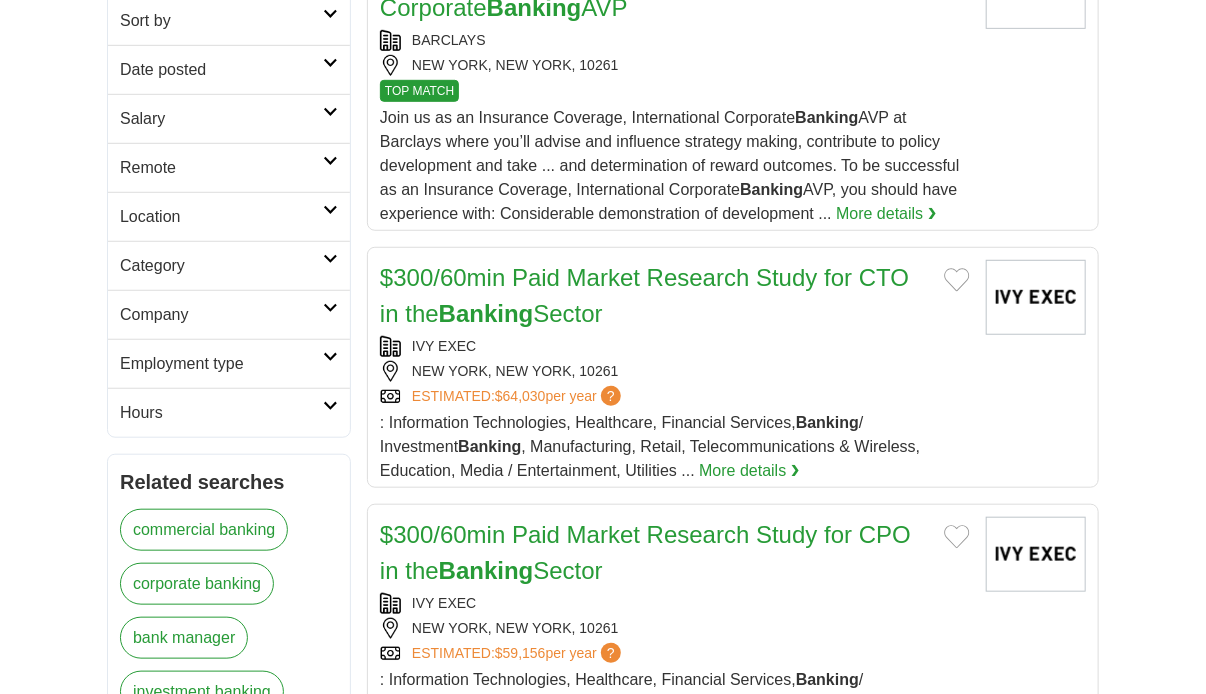 scroll, scrollTop: 467, scrollLeft: 0, axis: vertical 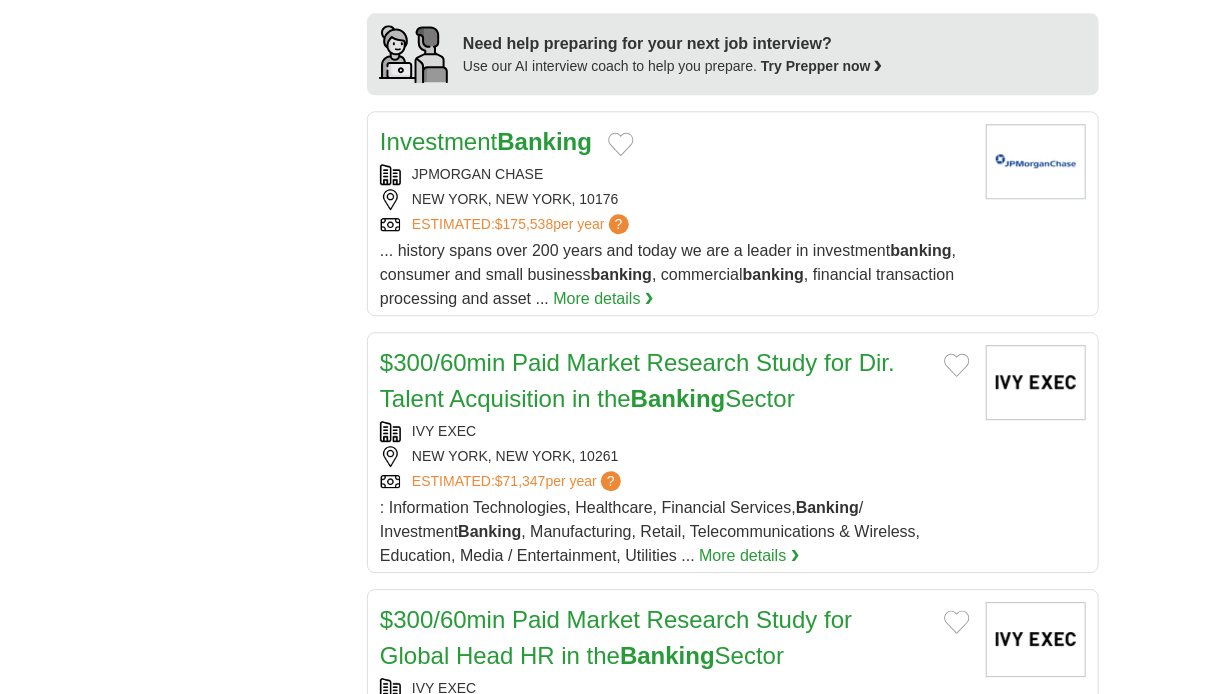 click on "More details ❯" at bounding box center (603, 299) 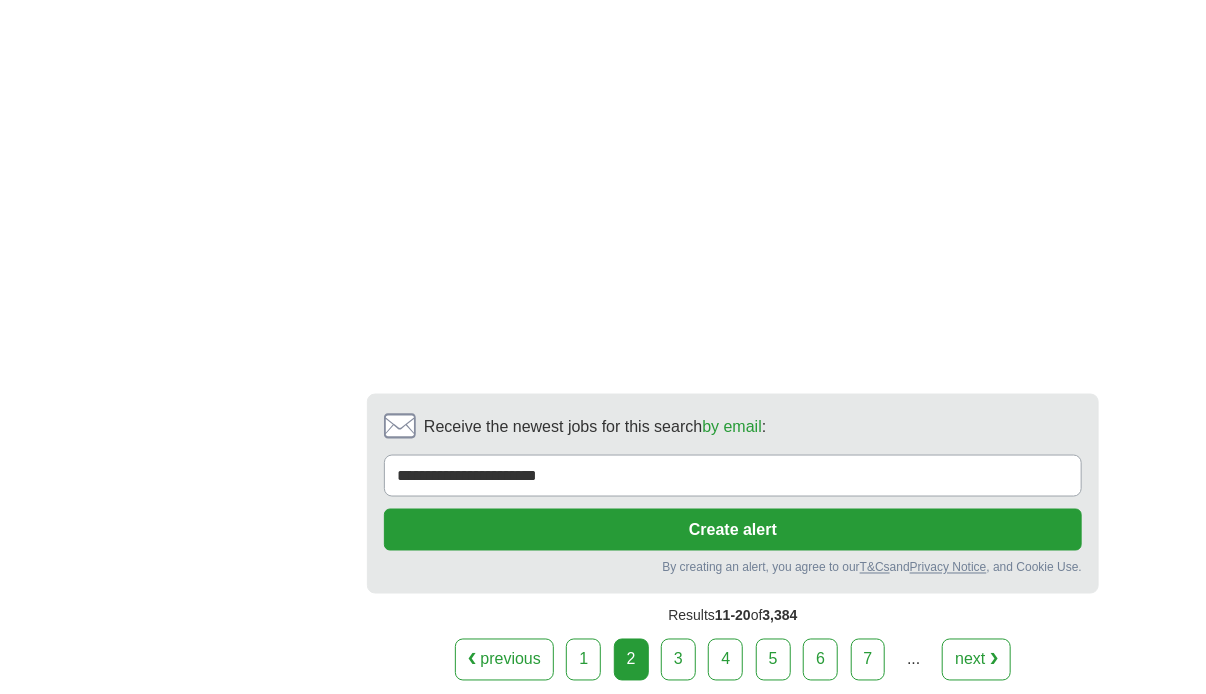 scroll, scrollTop: 4004, scrollLeft: 0, axis: vertical 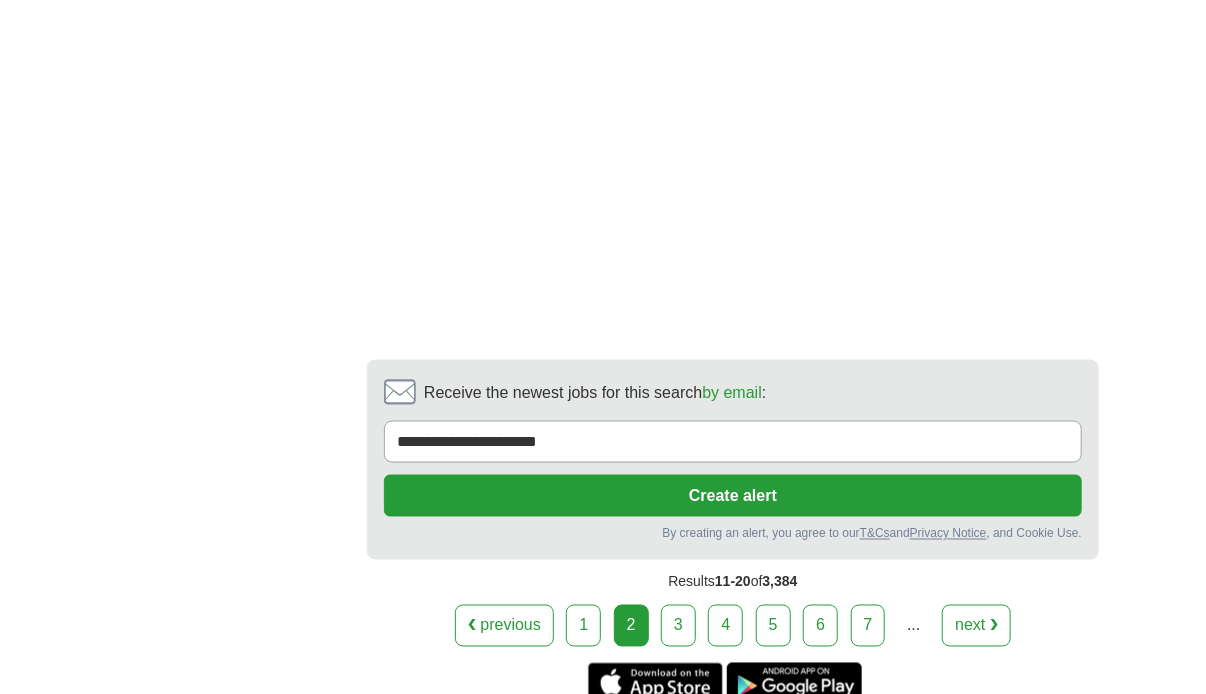 click on "next ❯" at bounding box center [976, 626] 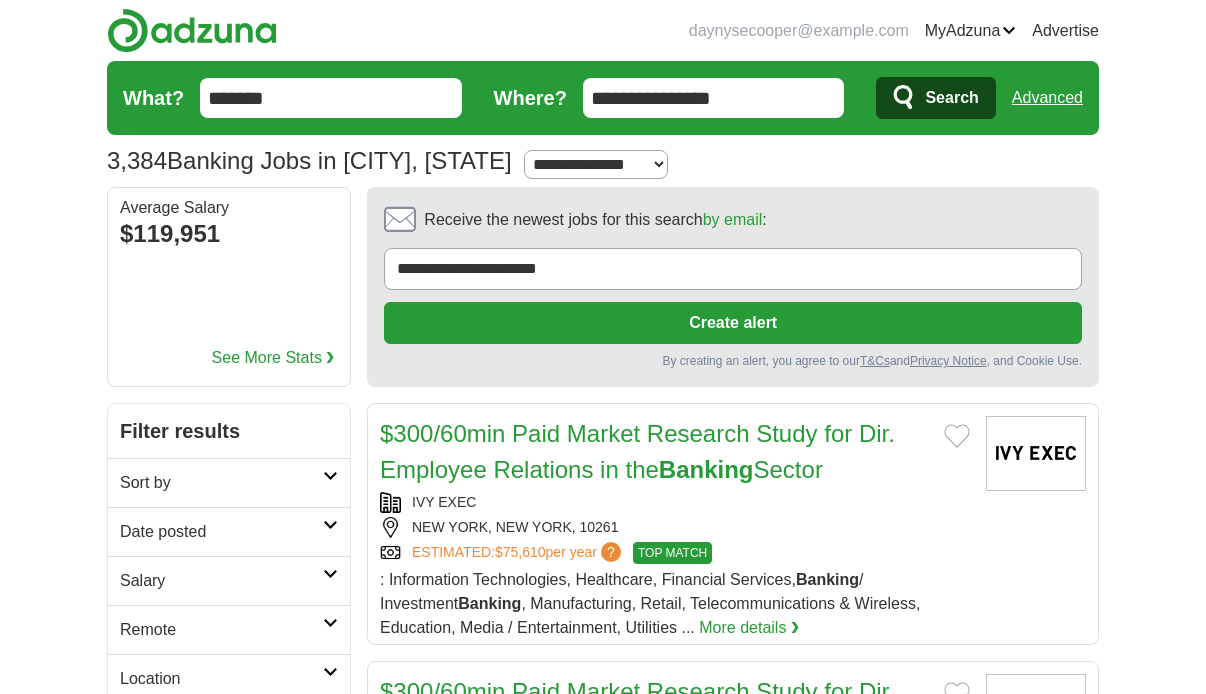 scroll, scrollTop: 0, scrollLeft: 0, axis: both 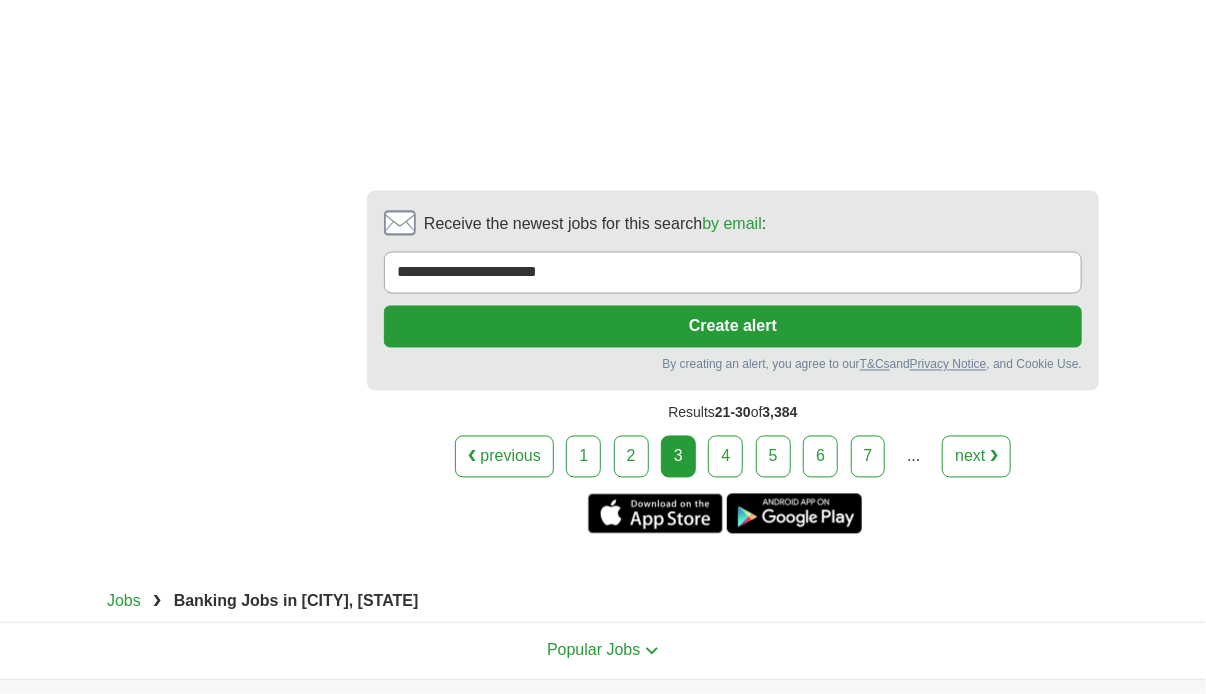 click on "next ❯" at bounding box center [976, 457] 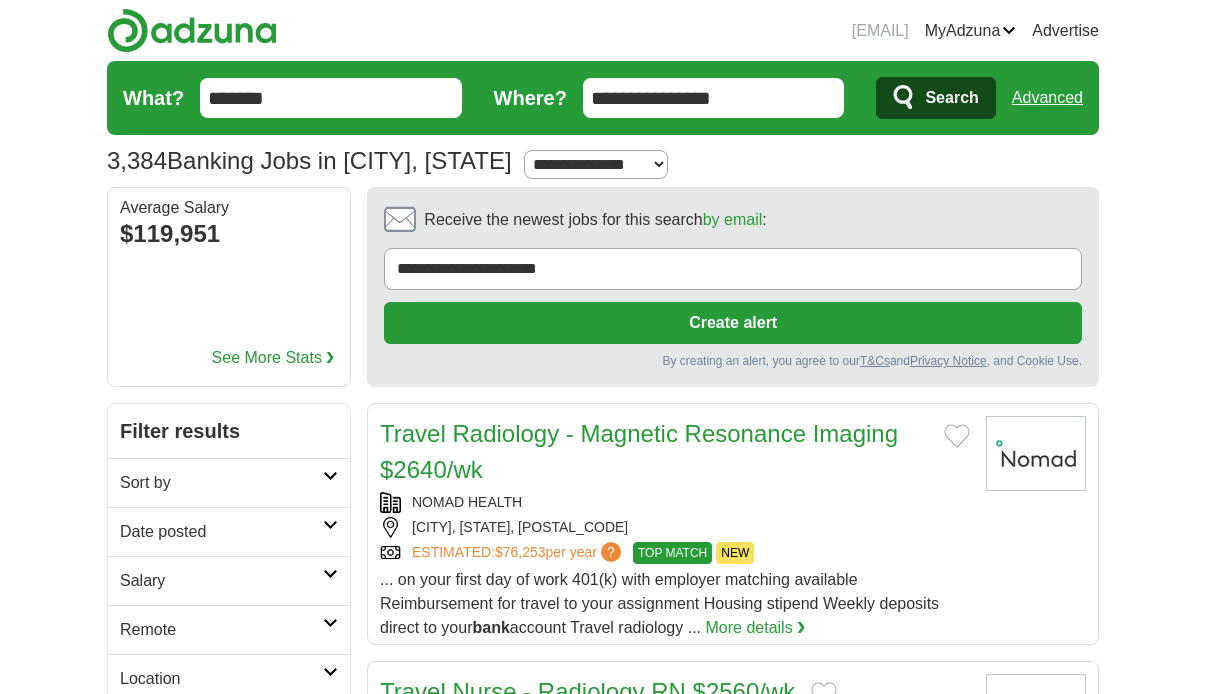 scroll, scrollTop: 0, scrollLeft: 0, axis: both 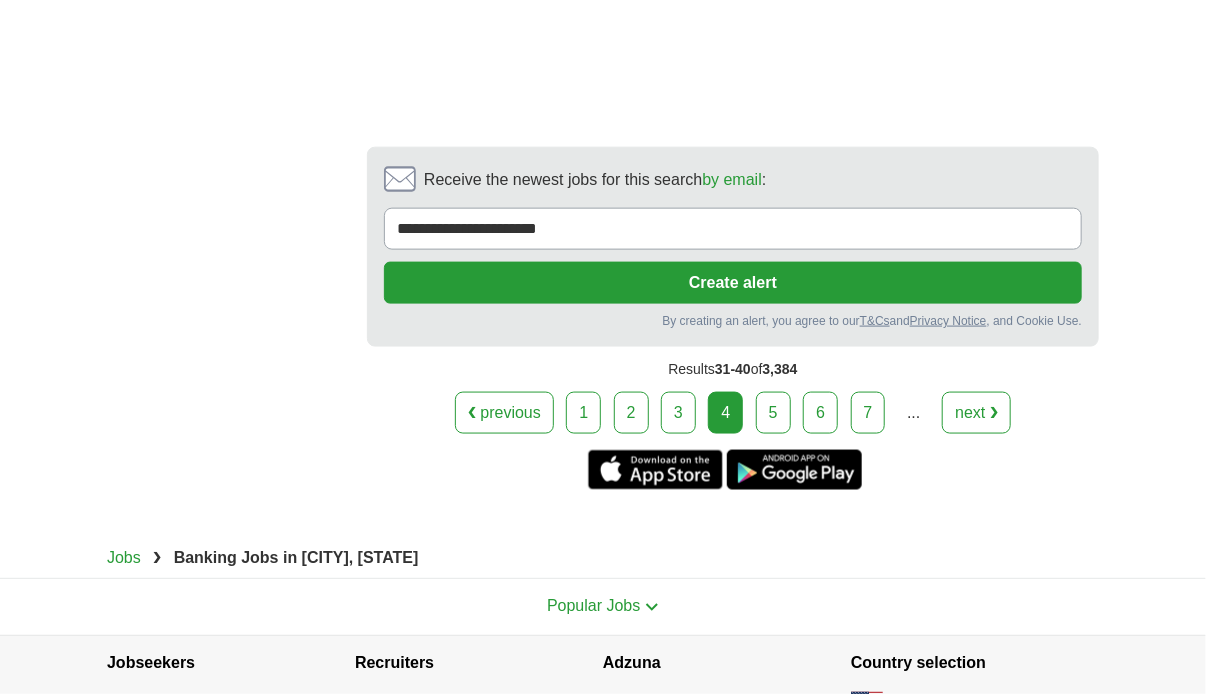 click on "next ❯" at bounding box center (976, 413) 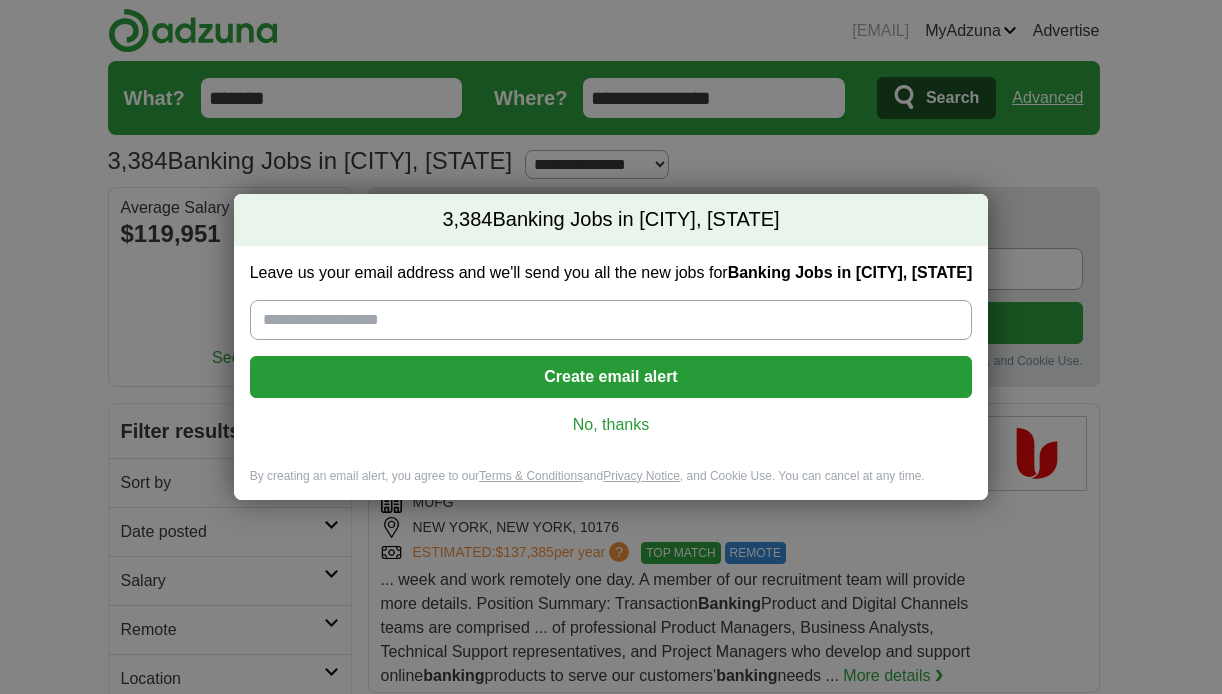 scroll, scrollTop: 0, scrollLeft: 0, axis: both 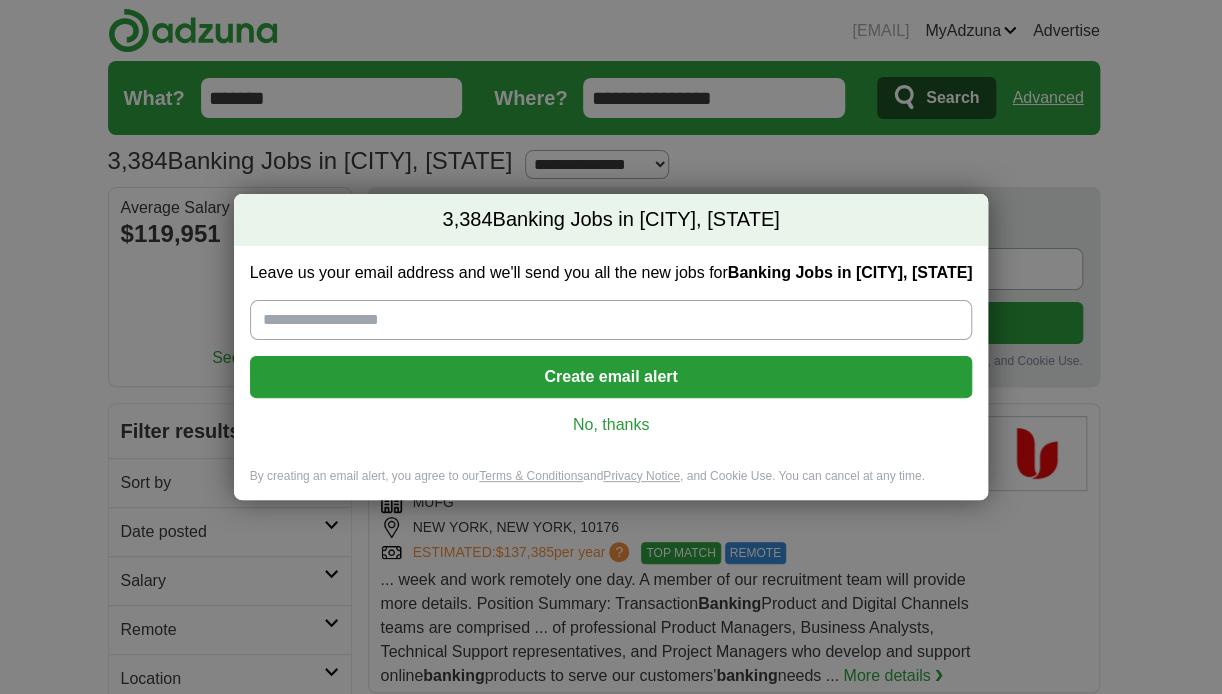 click on "No, thanks" at bounding box center (611, 425) 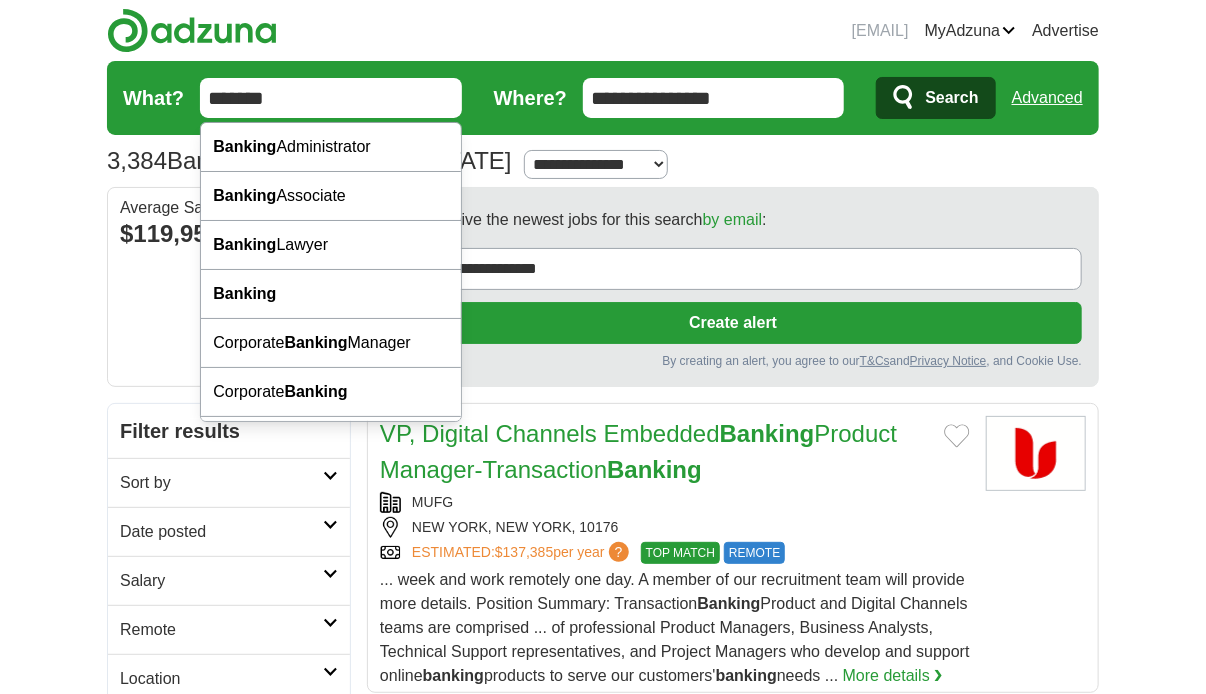 click on "*******" at bounding box center [331, 98] 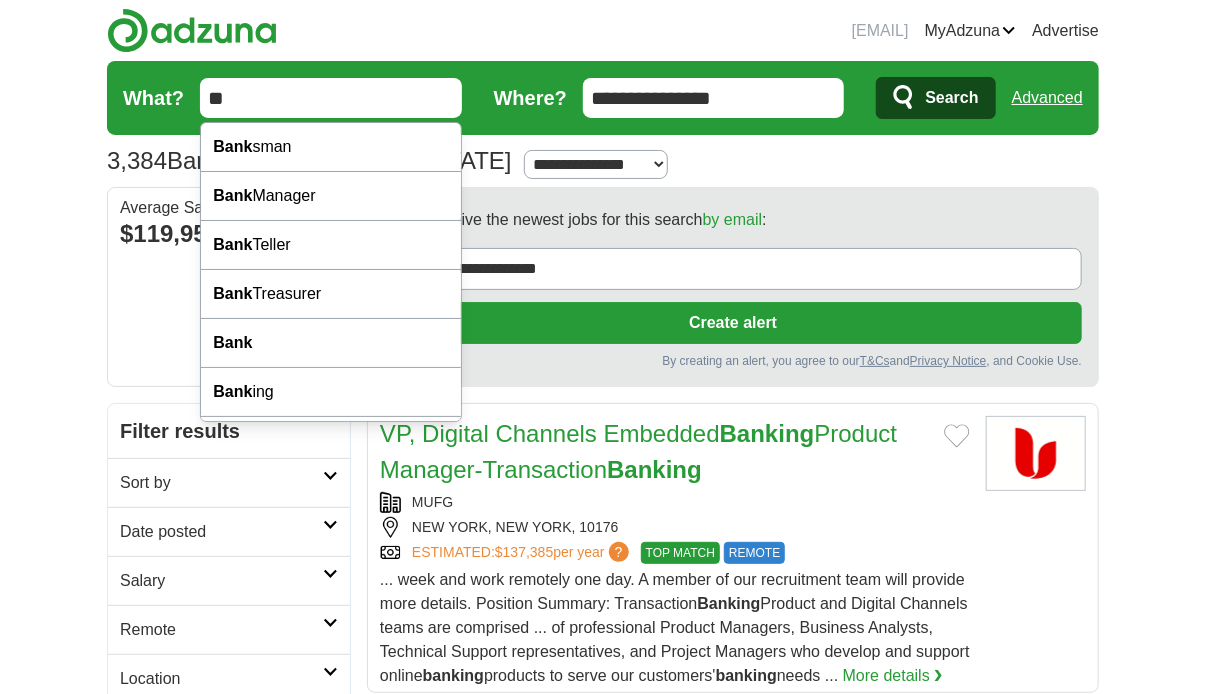 type on "*" 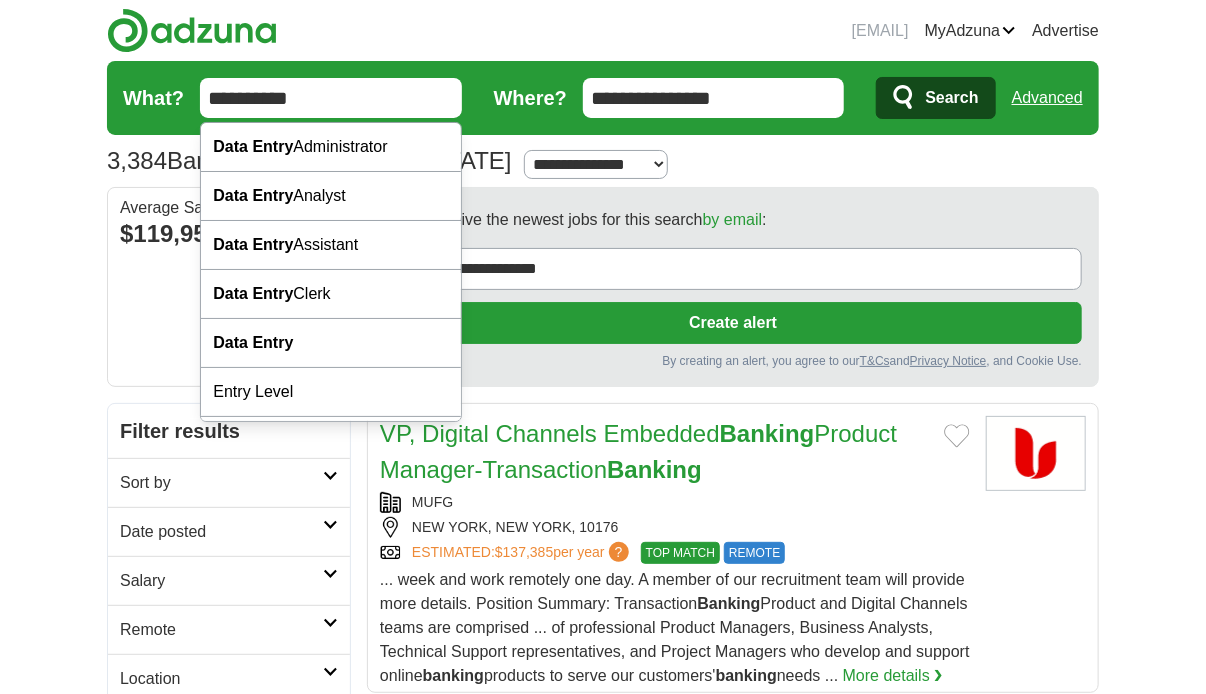 type on "**********" 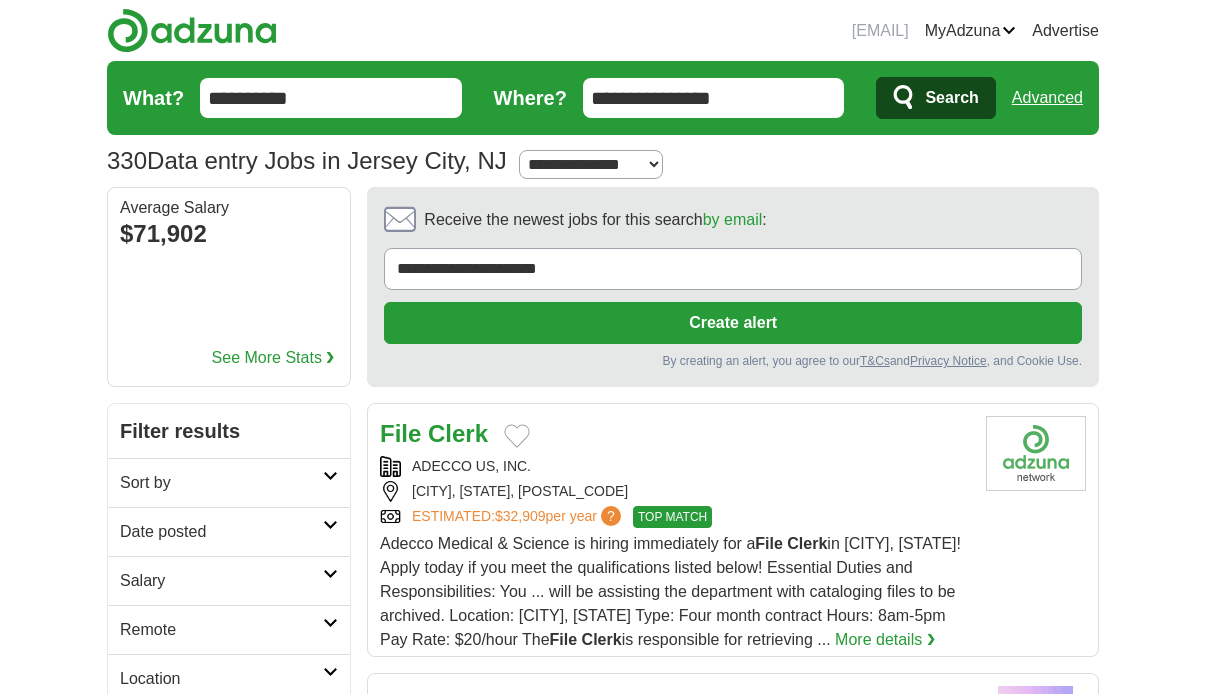 scroll, scrollTop: 0, scrollLeft: 0, axis: both 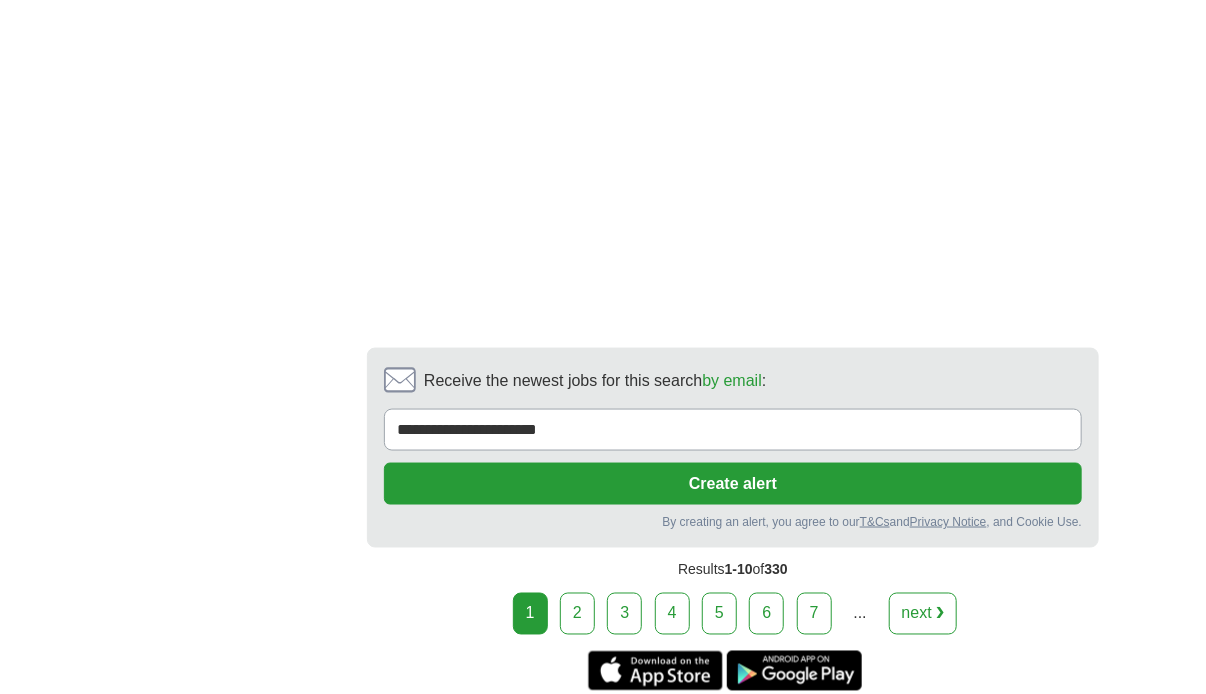click on "next ❯" at bounding box center (923, 614) 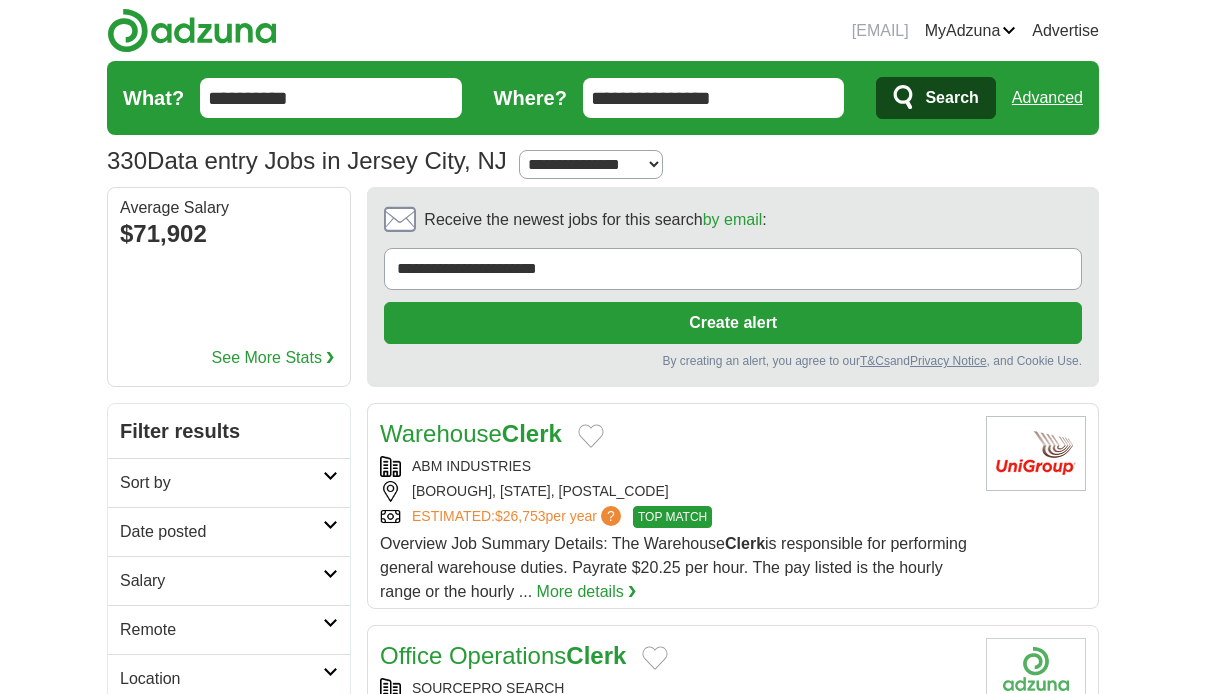 scroll, scrollTop: 0, scrollLeft: 0, axis: both 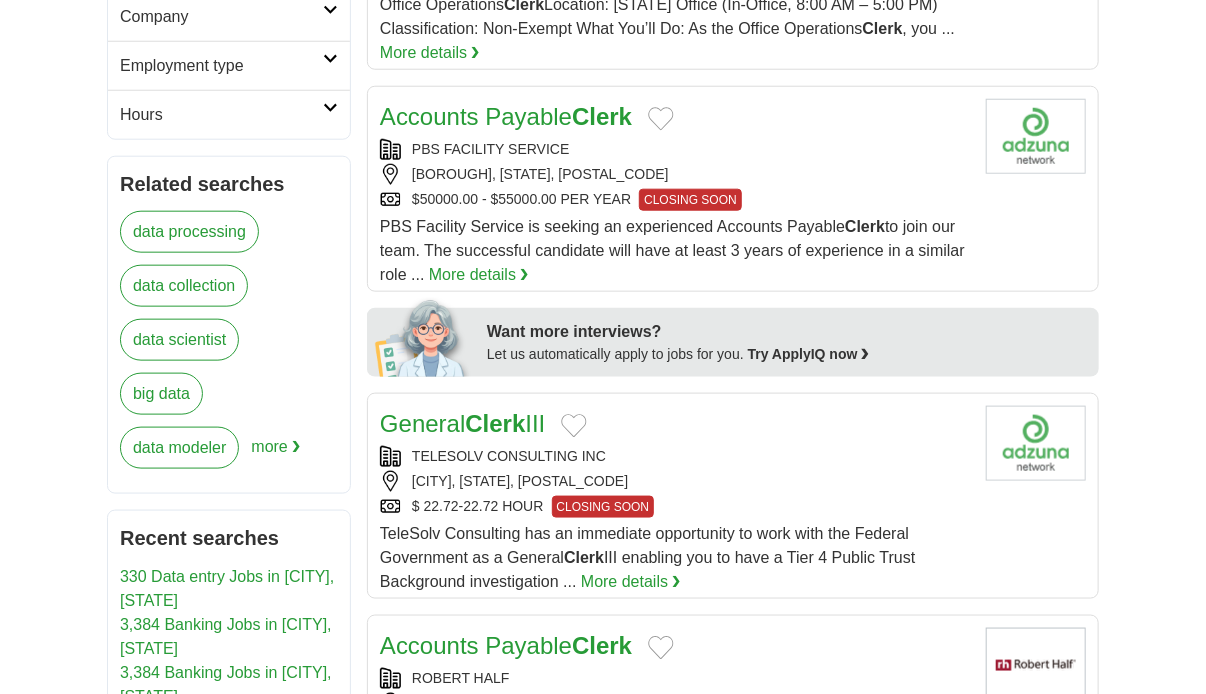 click on "Clerk" at bounding box center (495, 423) 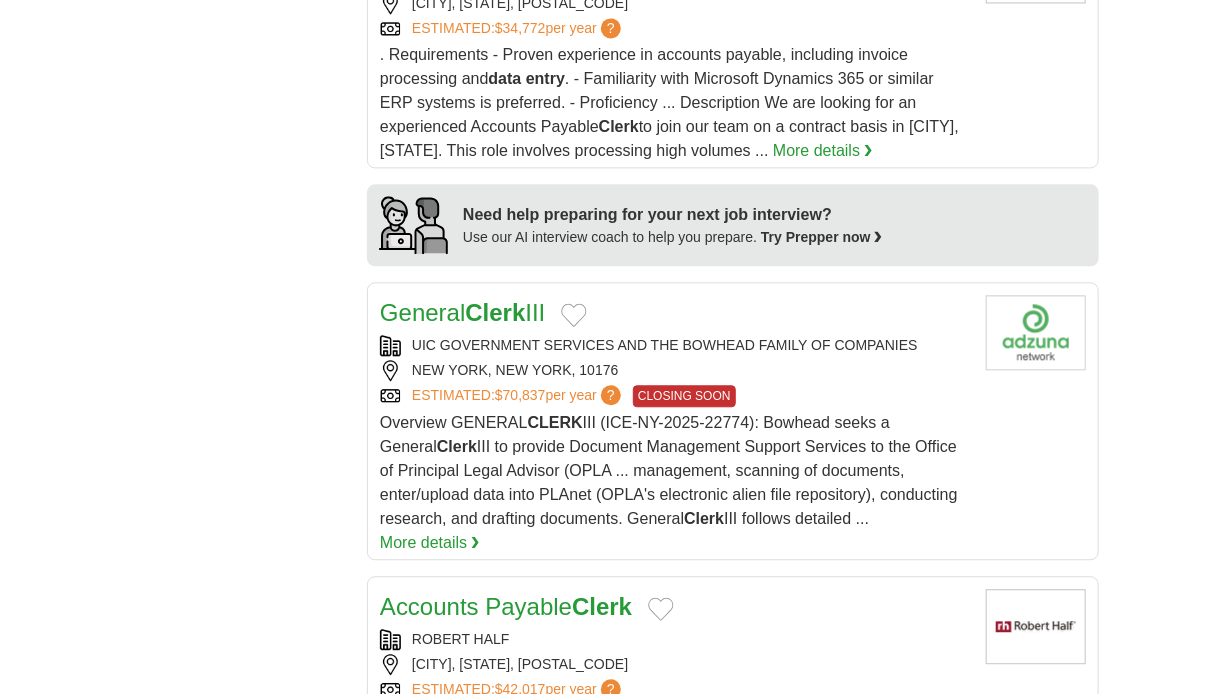 scroll, scrollTop: 1803, scrollLeft: 0, axis: vertical 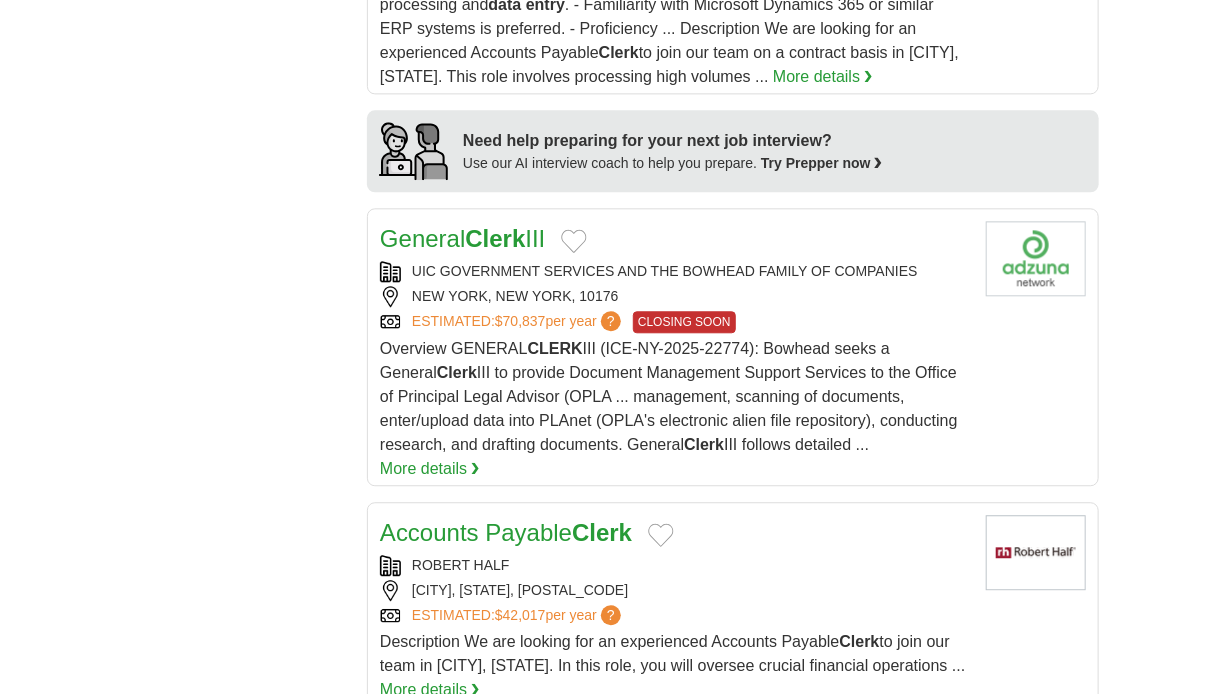 click on "Clerk" at bounding box center (495, 238) 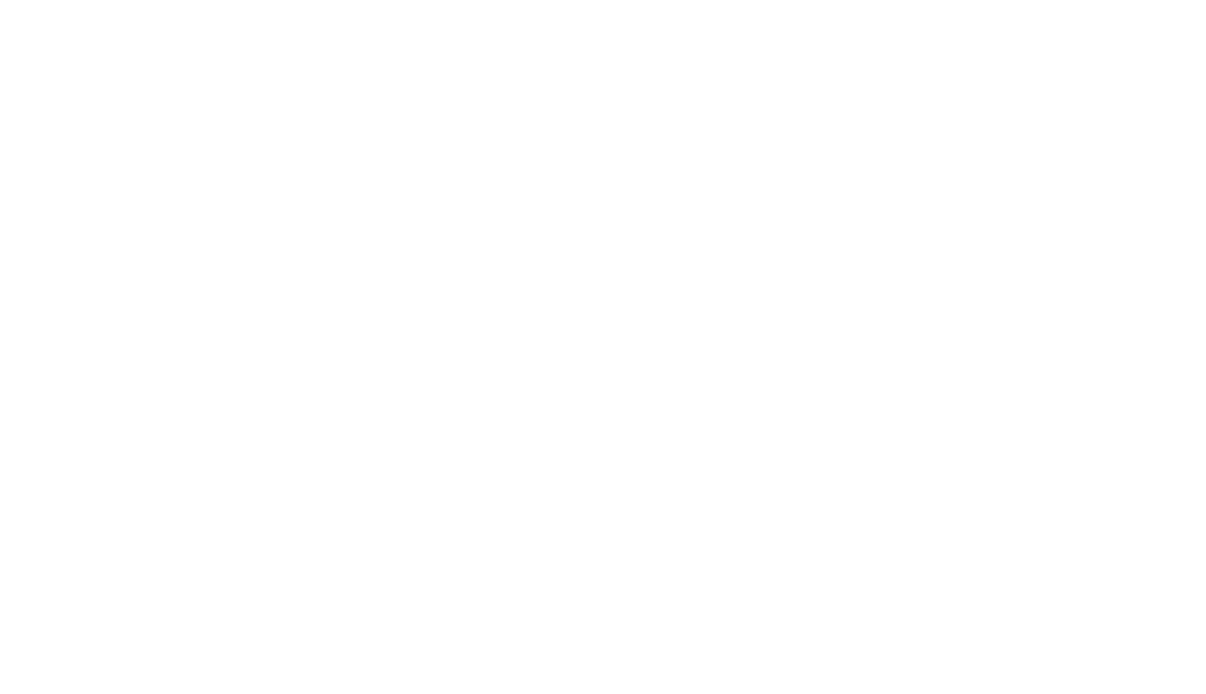 scroll, scrollTop: 3372, scrollLeft: 0, axis: vertical 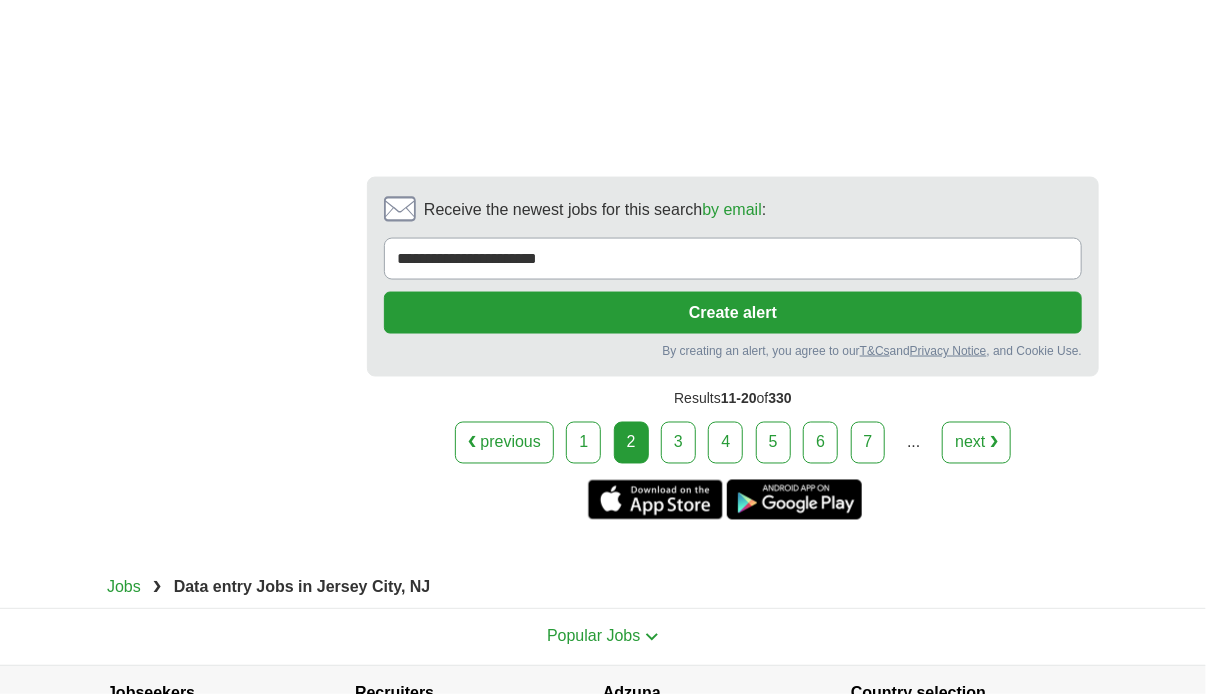 click on "next ❯" at bounding box center (976, 443) 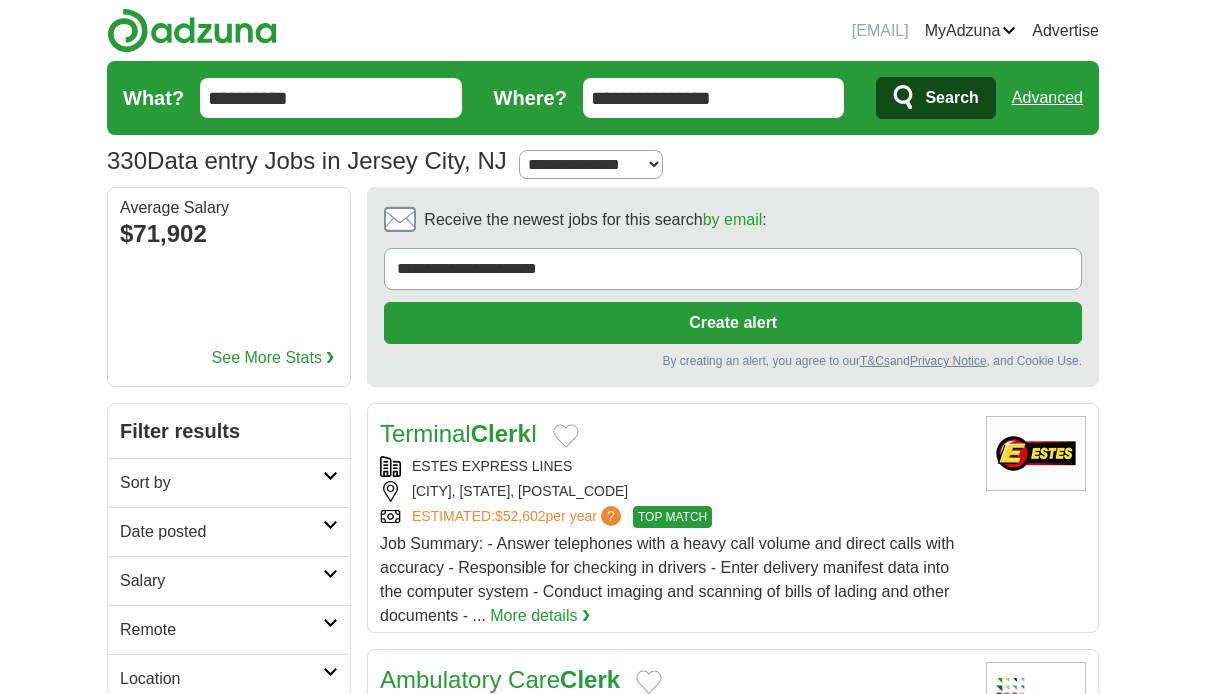 scroll, scrollTop: 0, scrollLeft: 0, axis: both 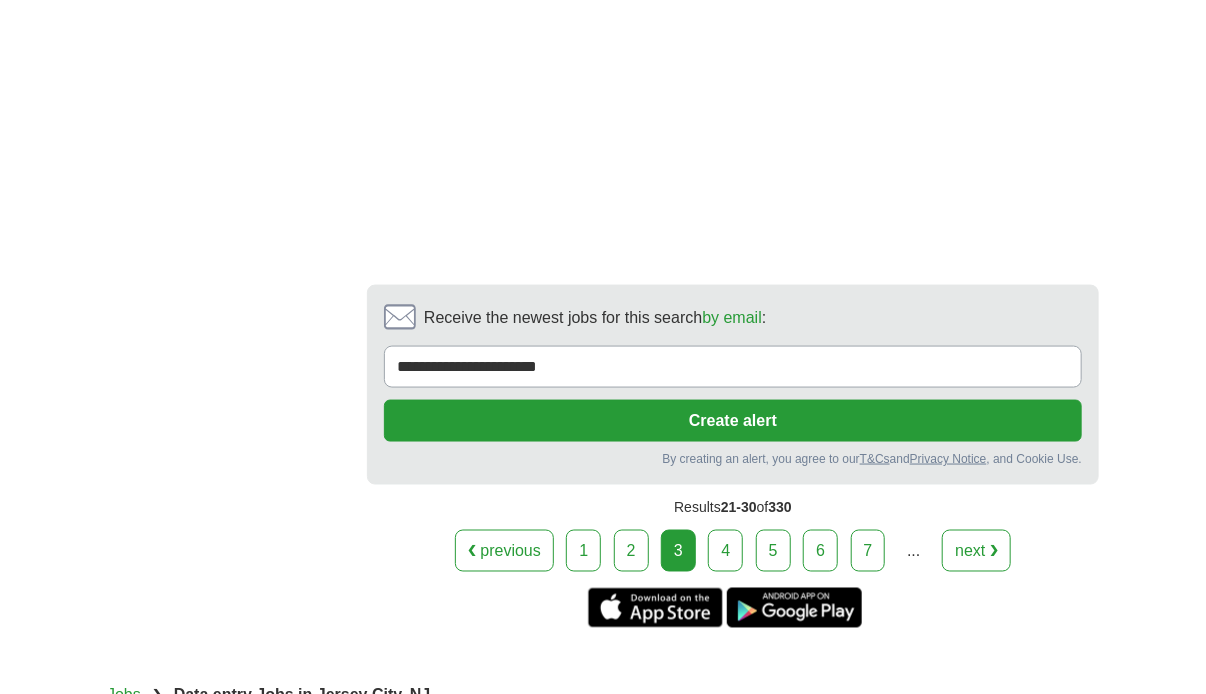 click on "next ❯" at bounding box center [976, 551] 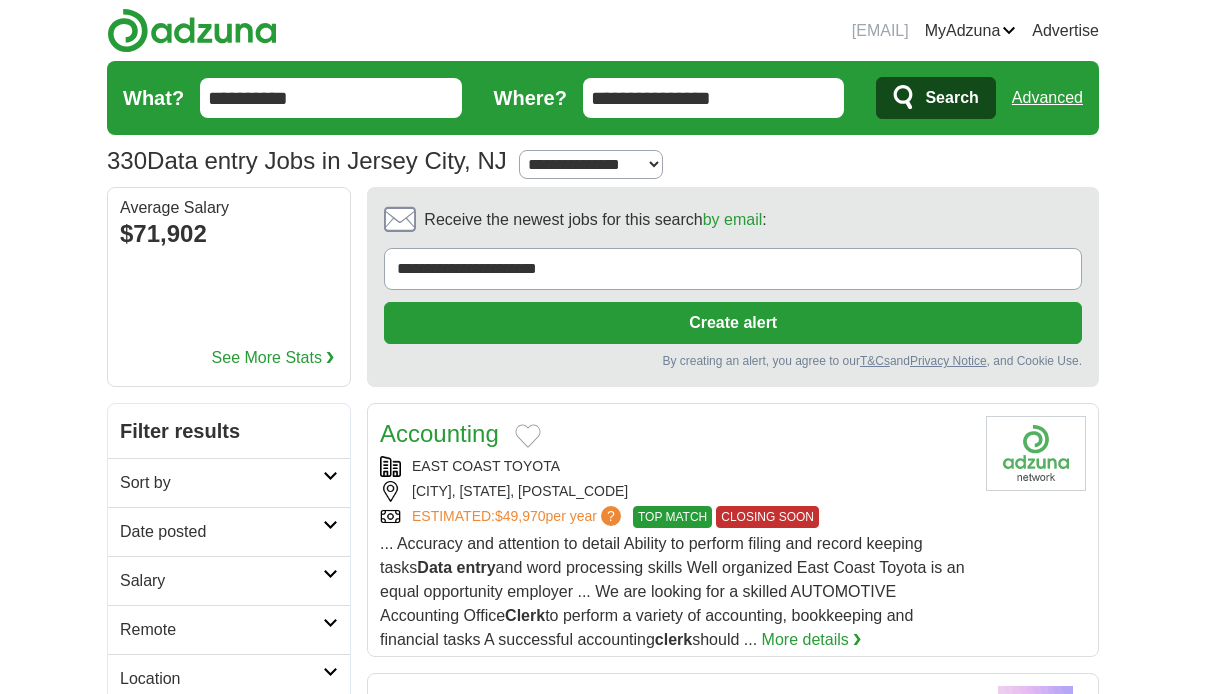 scroll, scrollTop: 0, scrollLeft: 0, axis: both 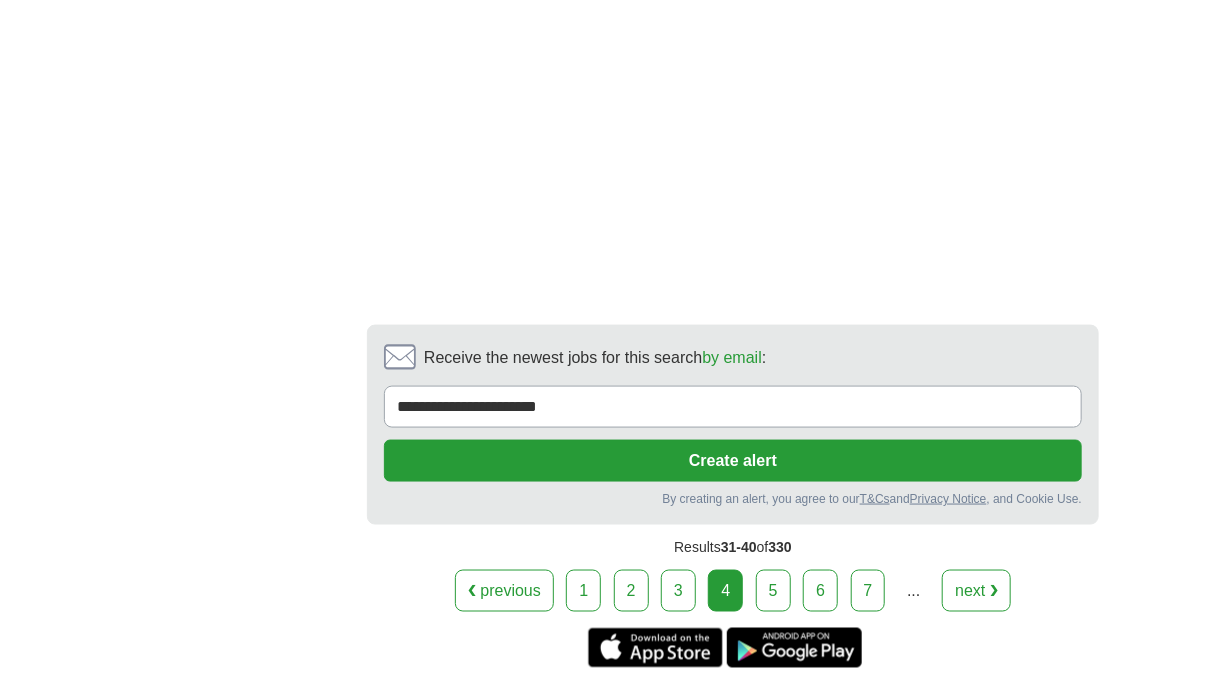 click on "next ❯" at bounding box center [976, 591] 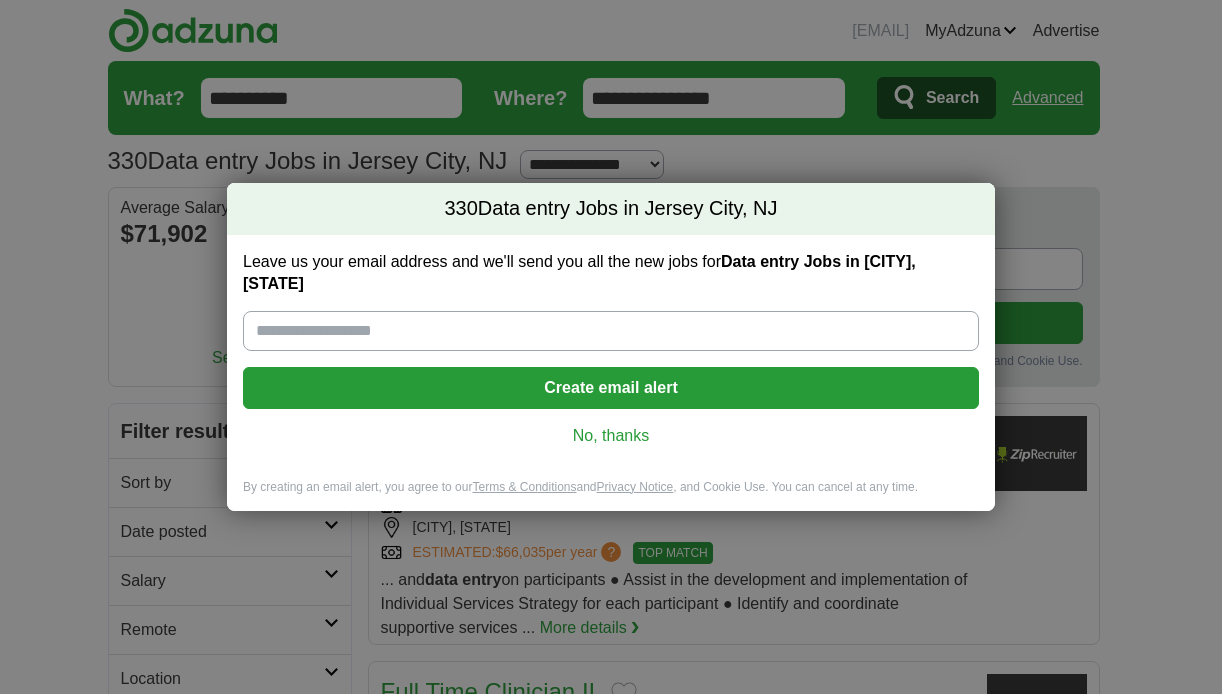 scroll, scrollTop: 0, scrollLeft: 0, axis: both 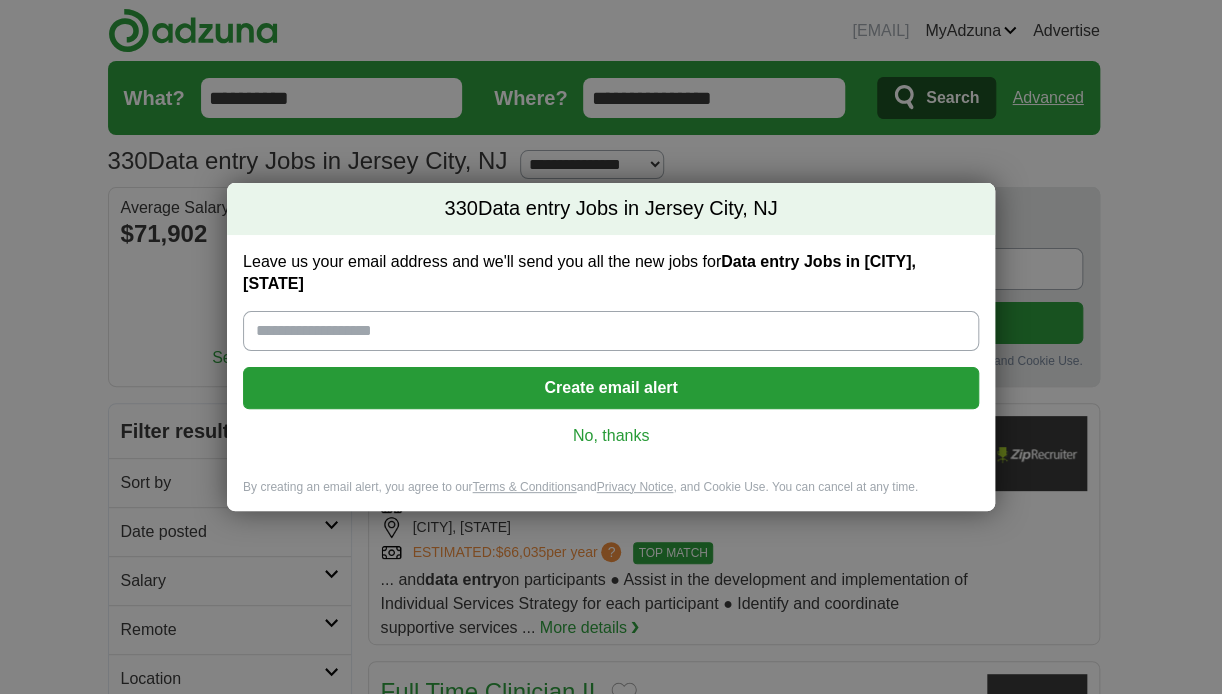 click on "No, thanks" at bounding box center (611, 436) 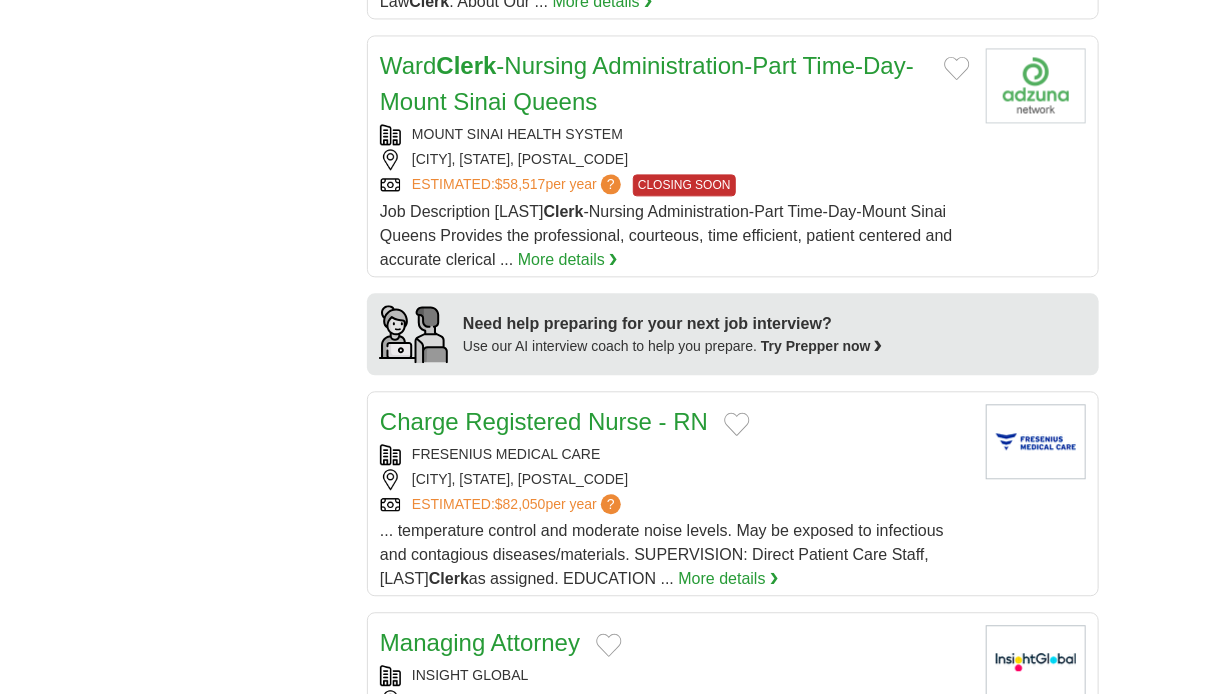 scroll, scrollTop: 1909, scrollLeft: 0, axis: vertical 